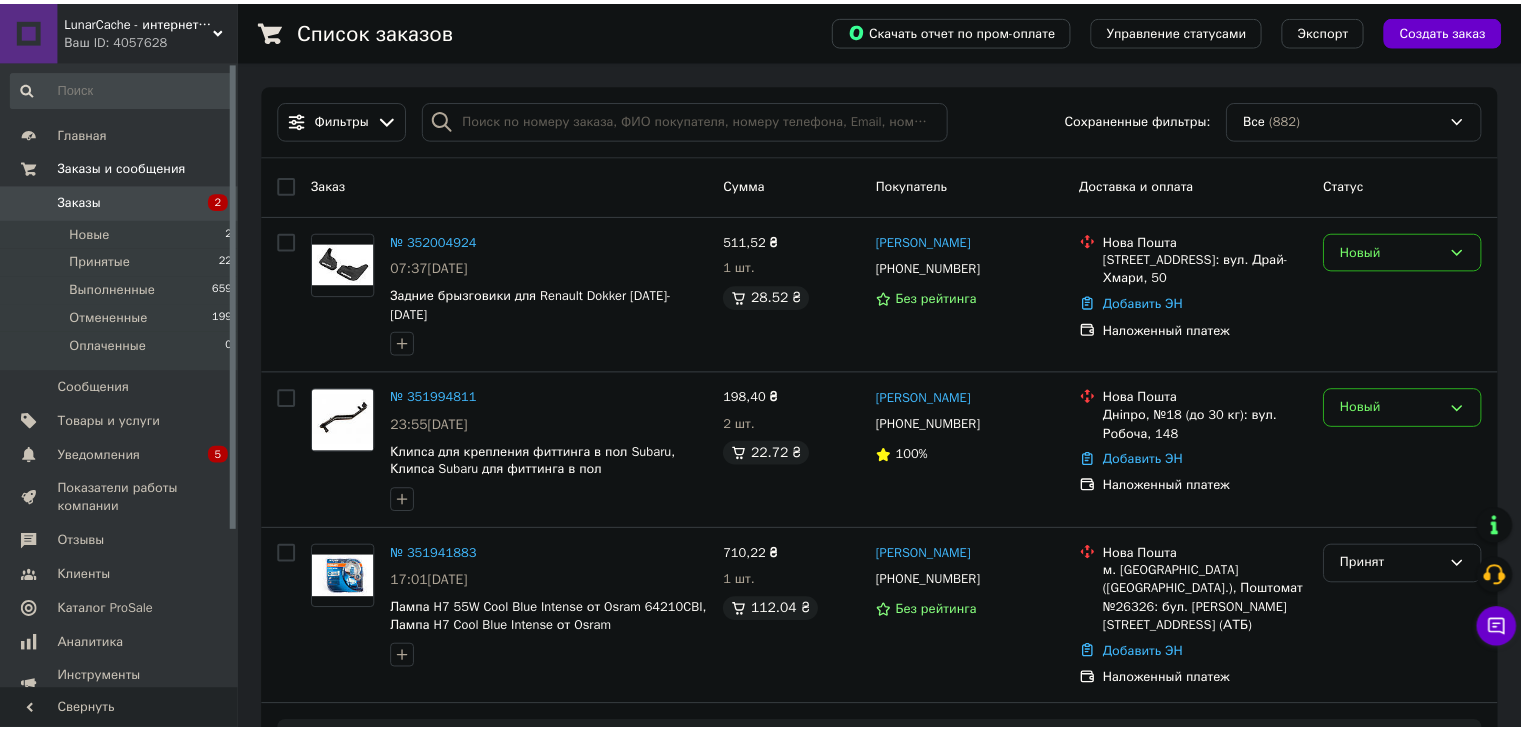 scroll, scrollTop: 0, scrollLeft: 0, axis: both 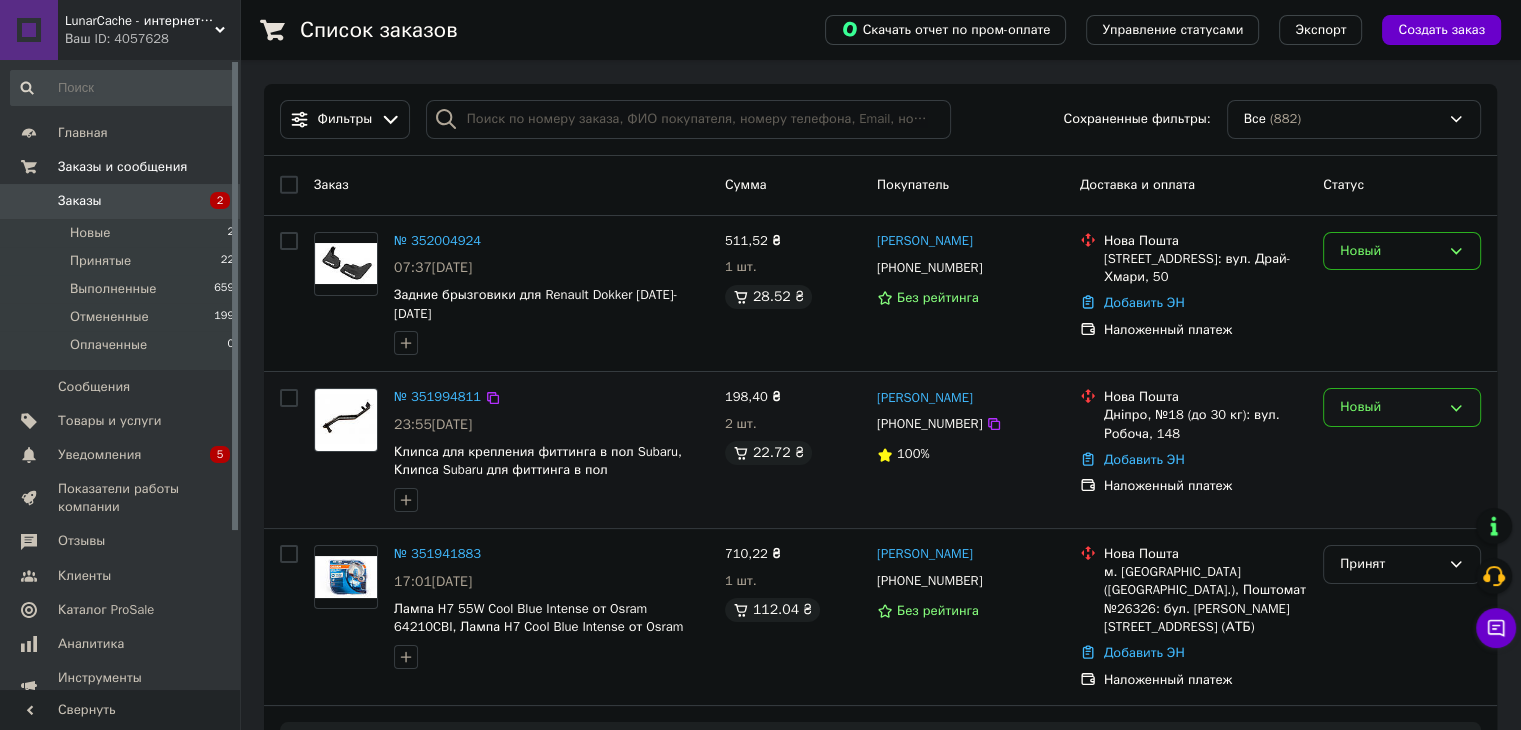 click on "Новый" at bounding box center (1390, 407) 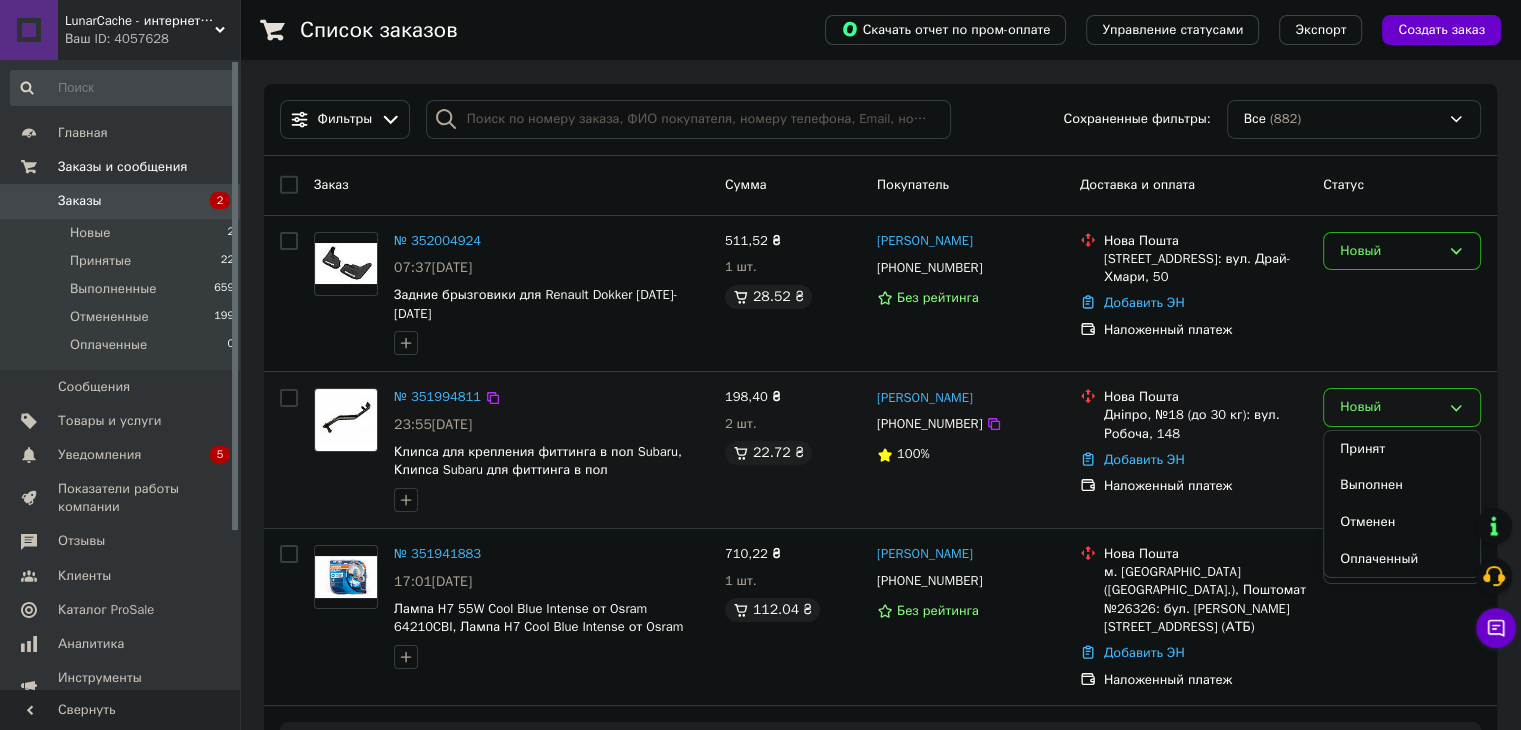 click on "Принят" at bounding box center [1402, 449] 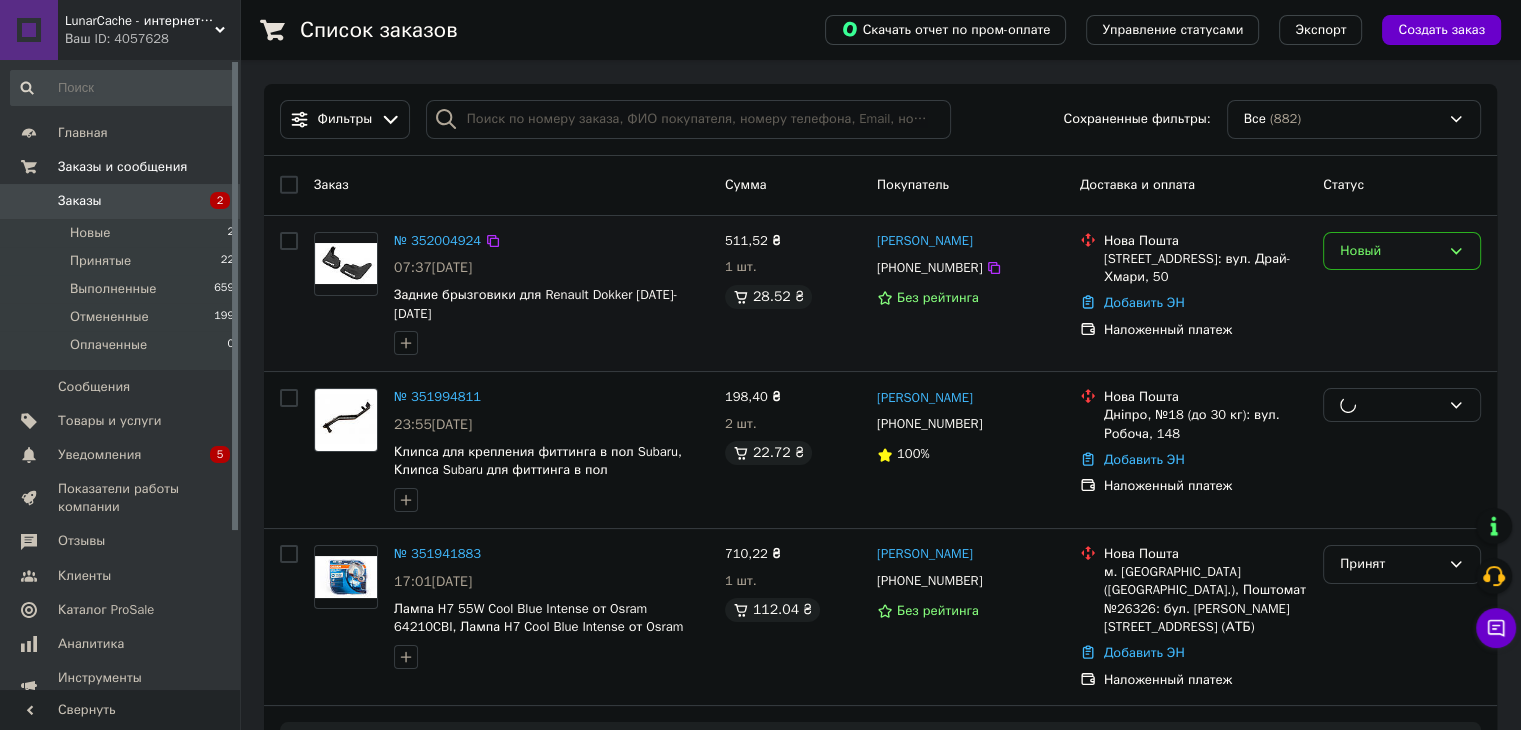 click on "Новый" at bounding box center [1390, 251] 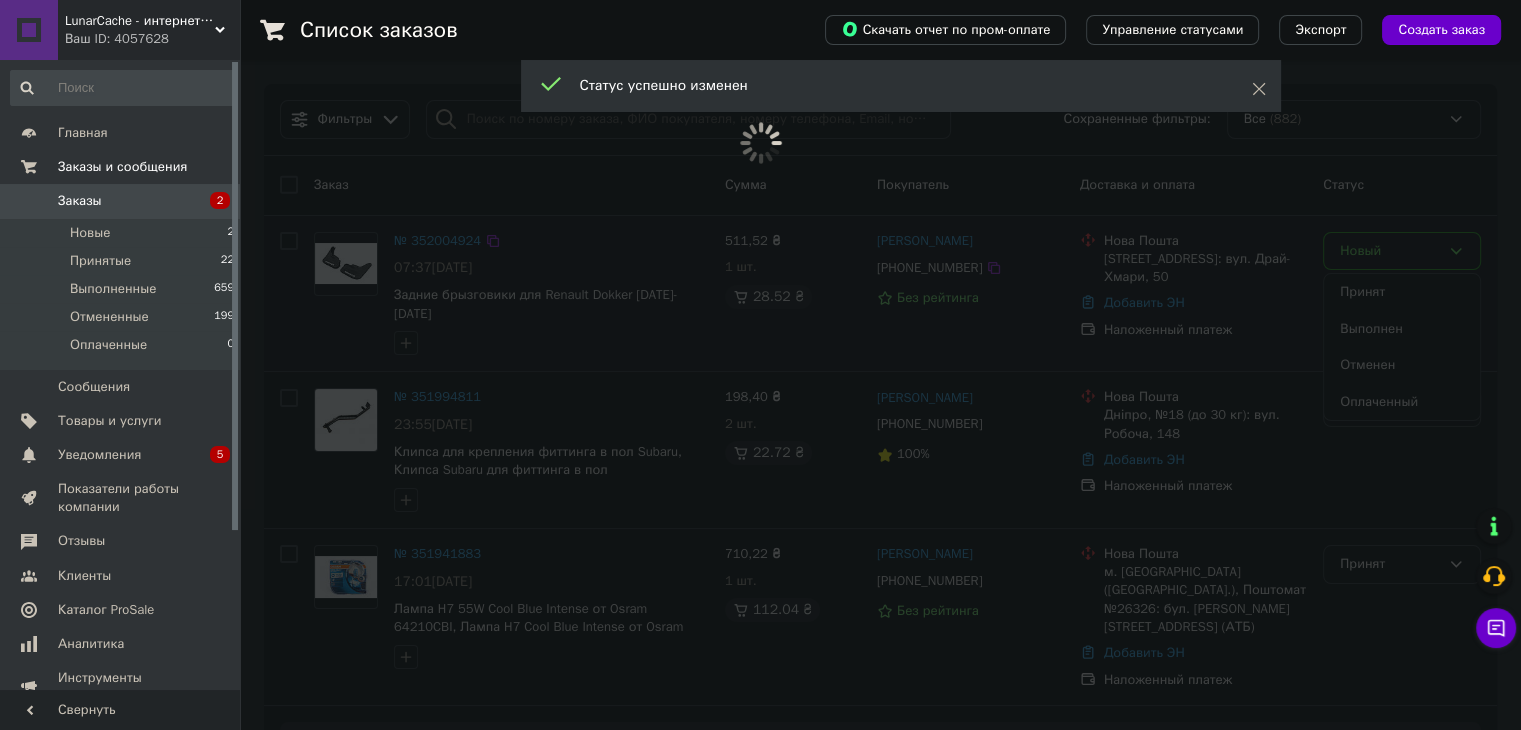 click at bounding box center (760, 365) 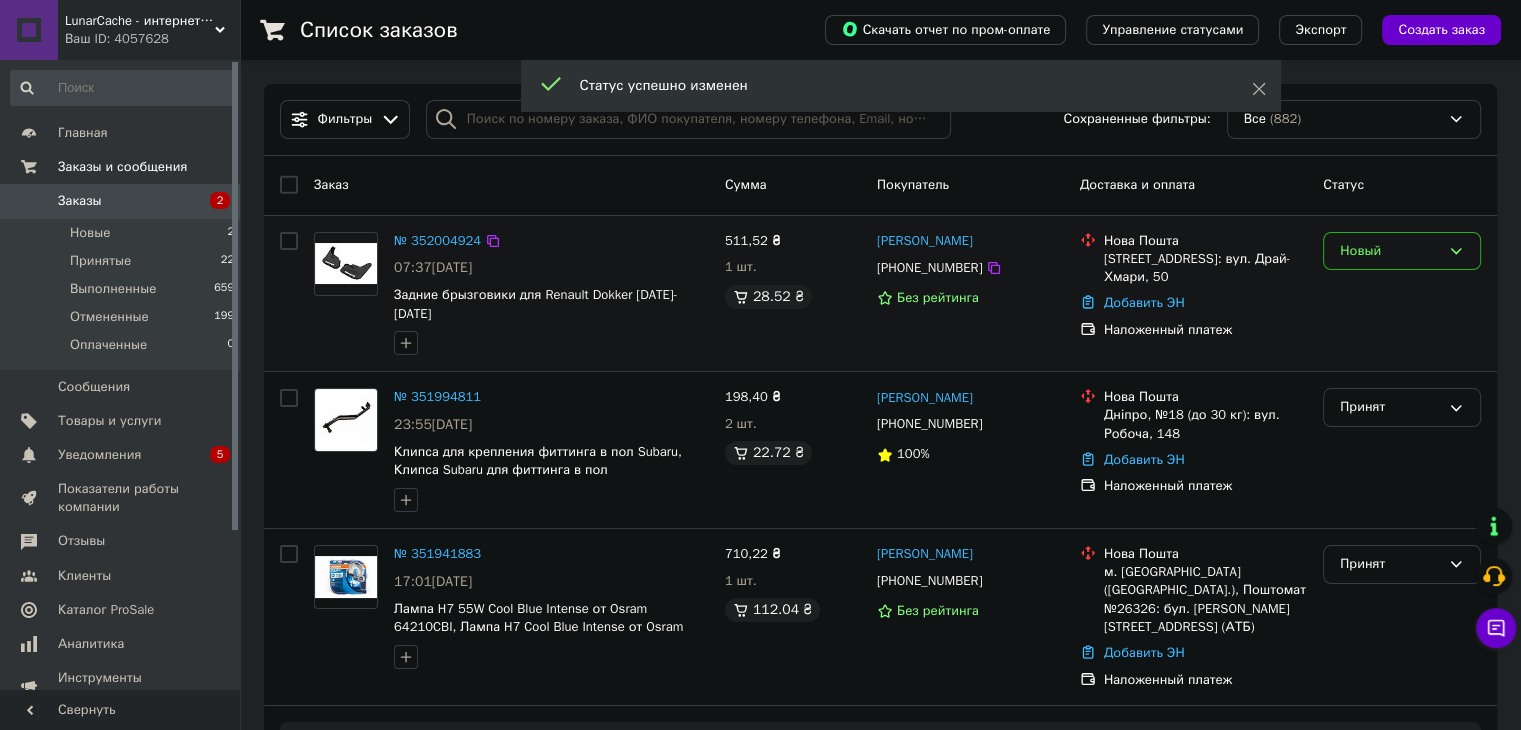 click on "Новый" at bounding box center [1390, 251] 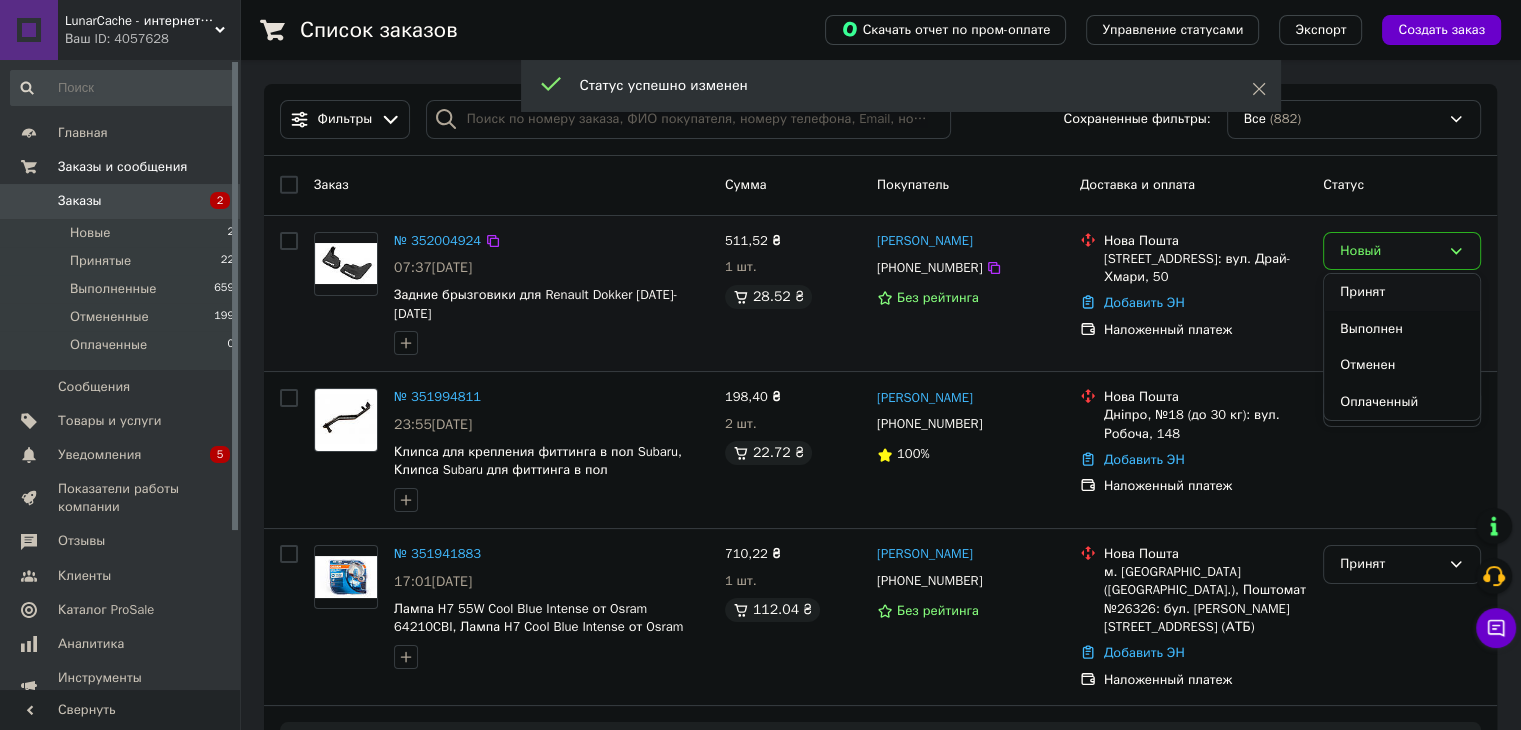 click on "Принят" at bounding box center [1402, 292] 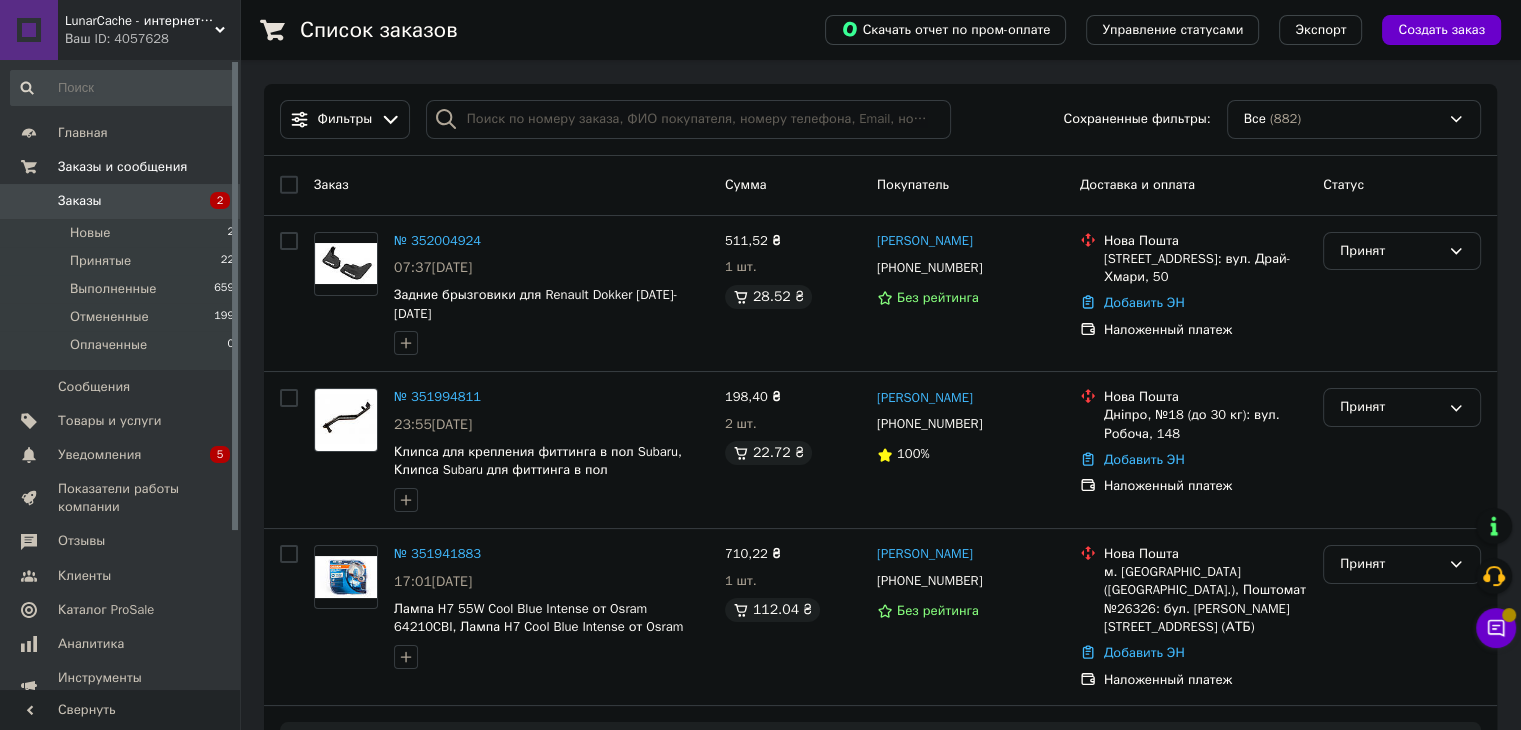 click on "Заказы" at bounding box center [121, 201] 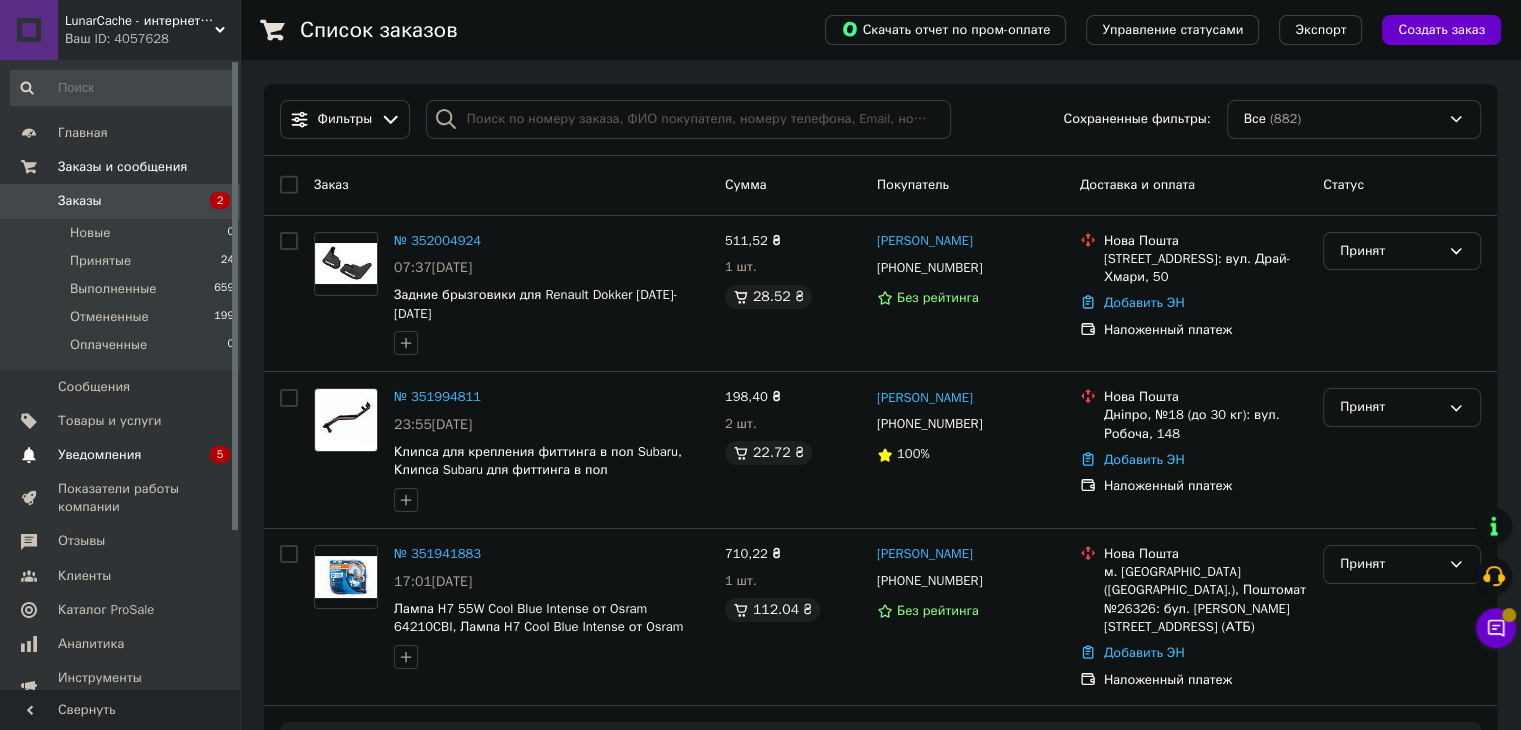 click on "Уведомления 0 5" at bounding box center [123, 455] 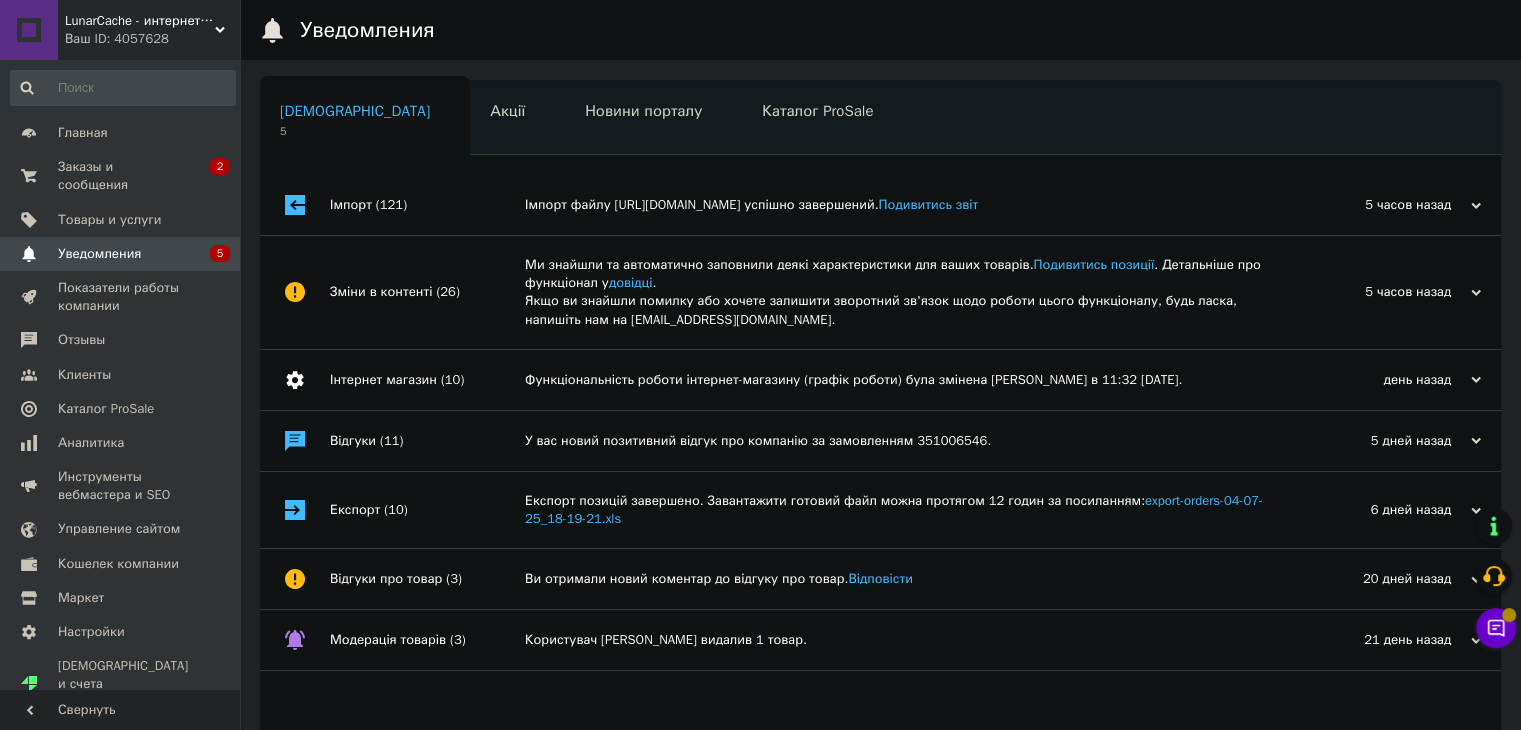 click on "Зміни в контенті   (26)" at bounding box center (427, 292) 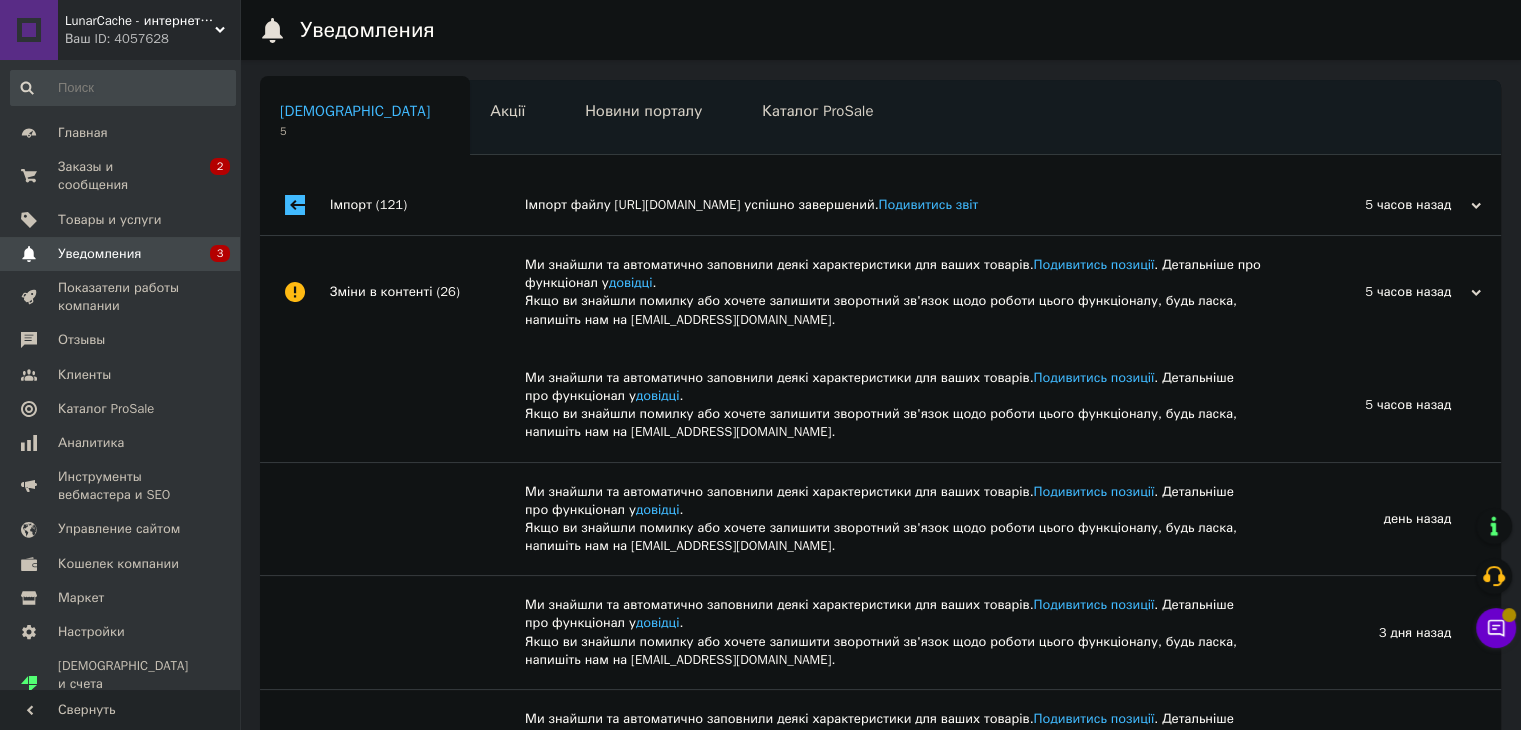 click on "Зміни в контенті   (26)" at bounding box center [427, 292] 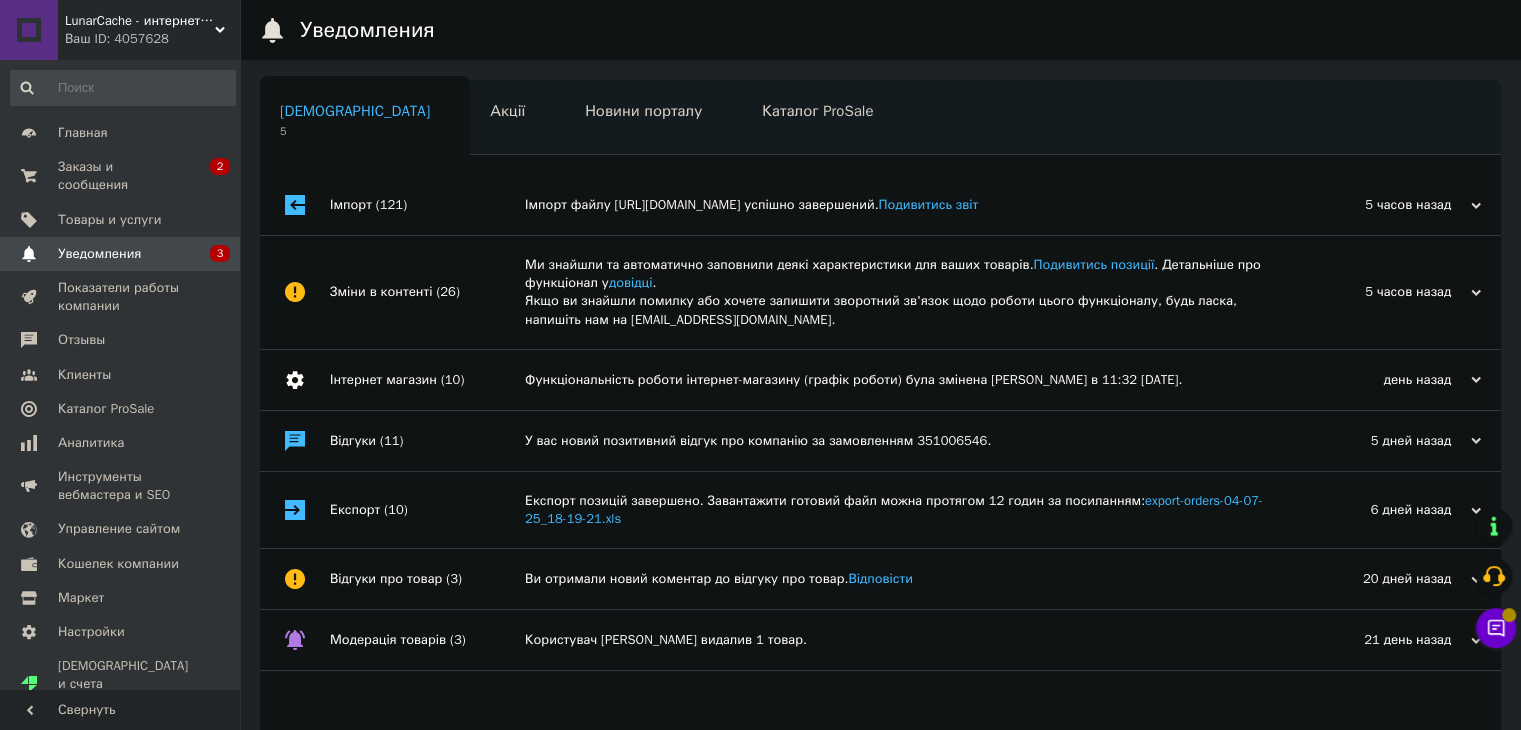 click on "Імпорт   (121)" at bounding box center (427, 205) 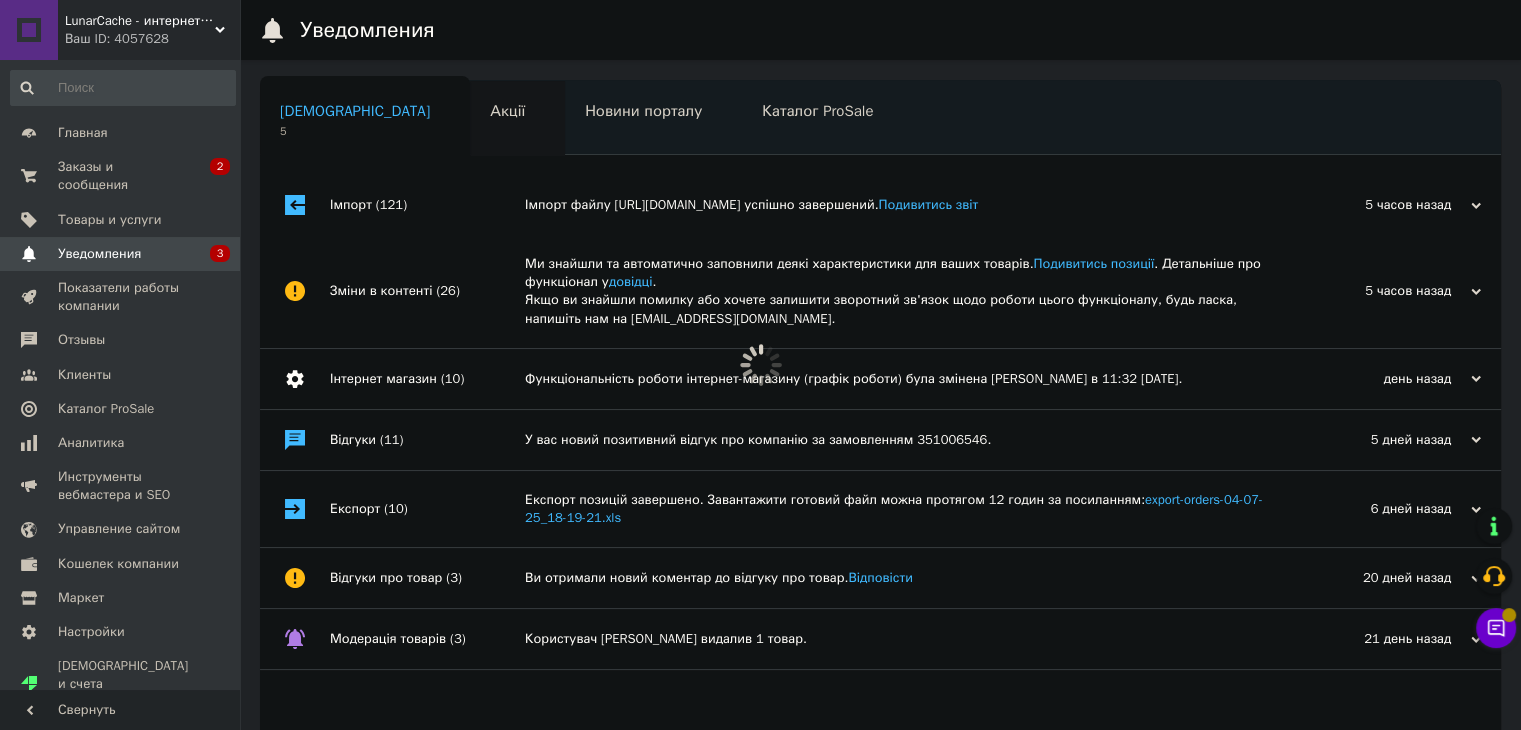 click on "Акції" at bounding box center (507, 111) 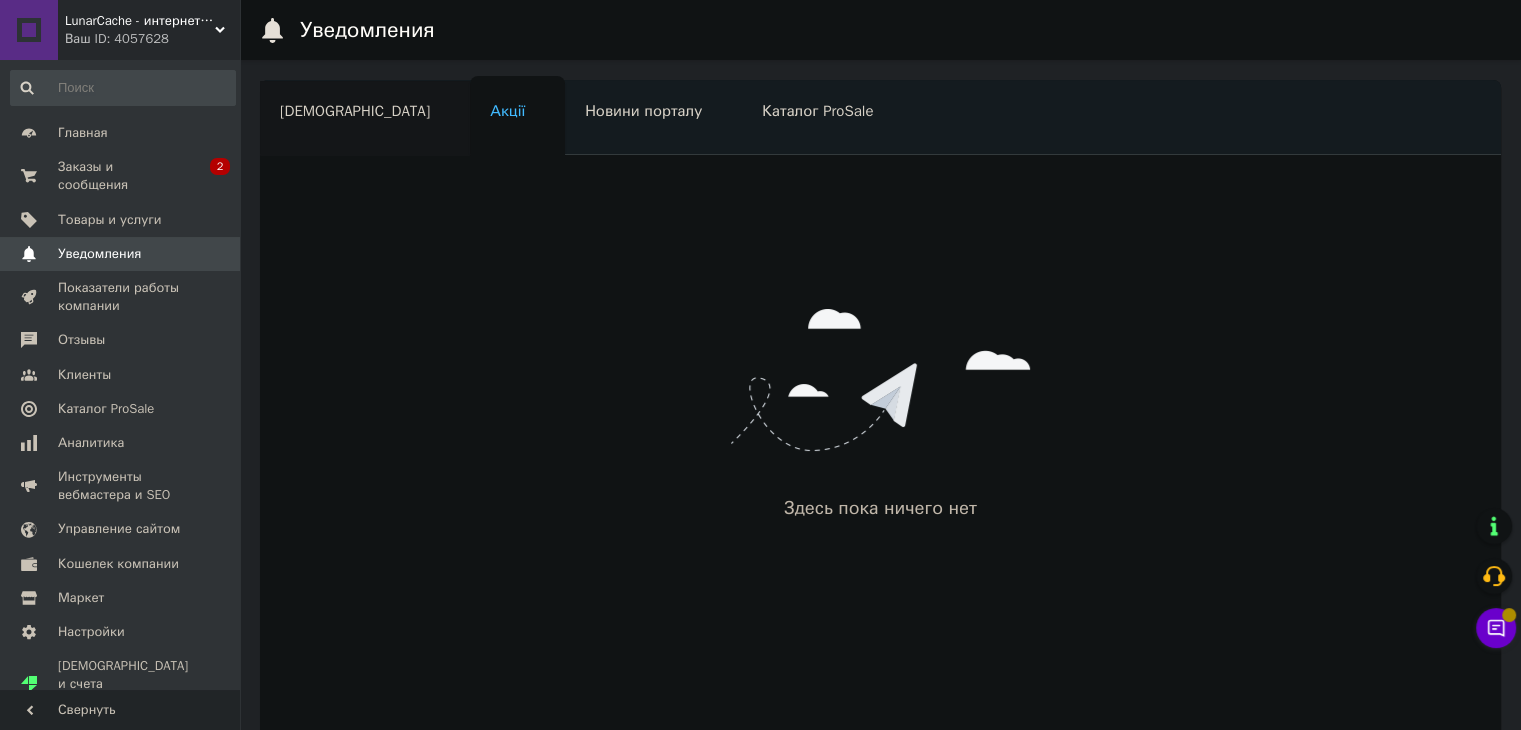 click on "Сповіщення" at bounding box center (355, 111) 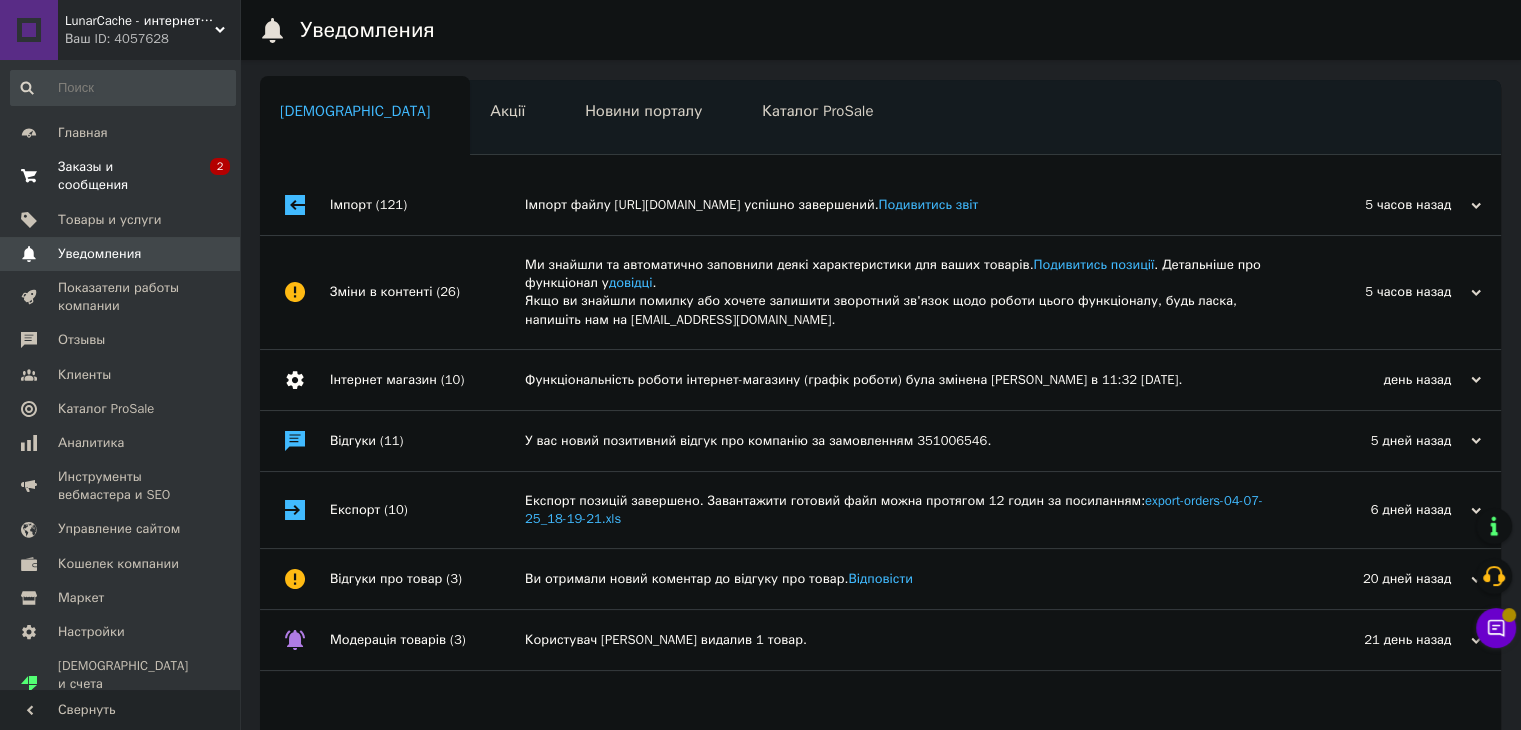 click on "Заказы и сообщения" at bounding box center [121, 176] 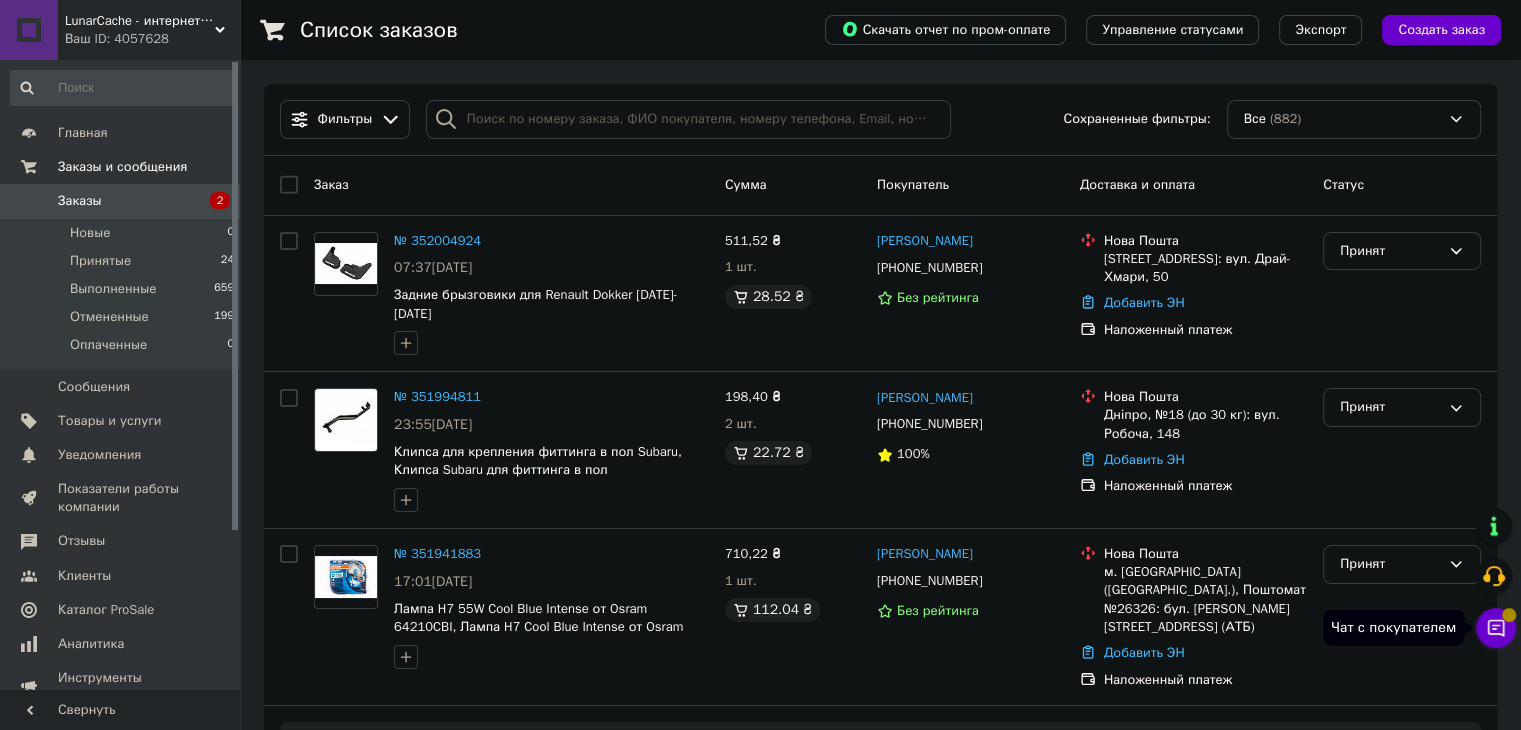click 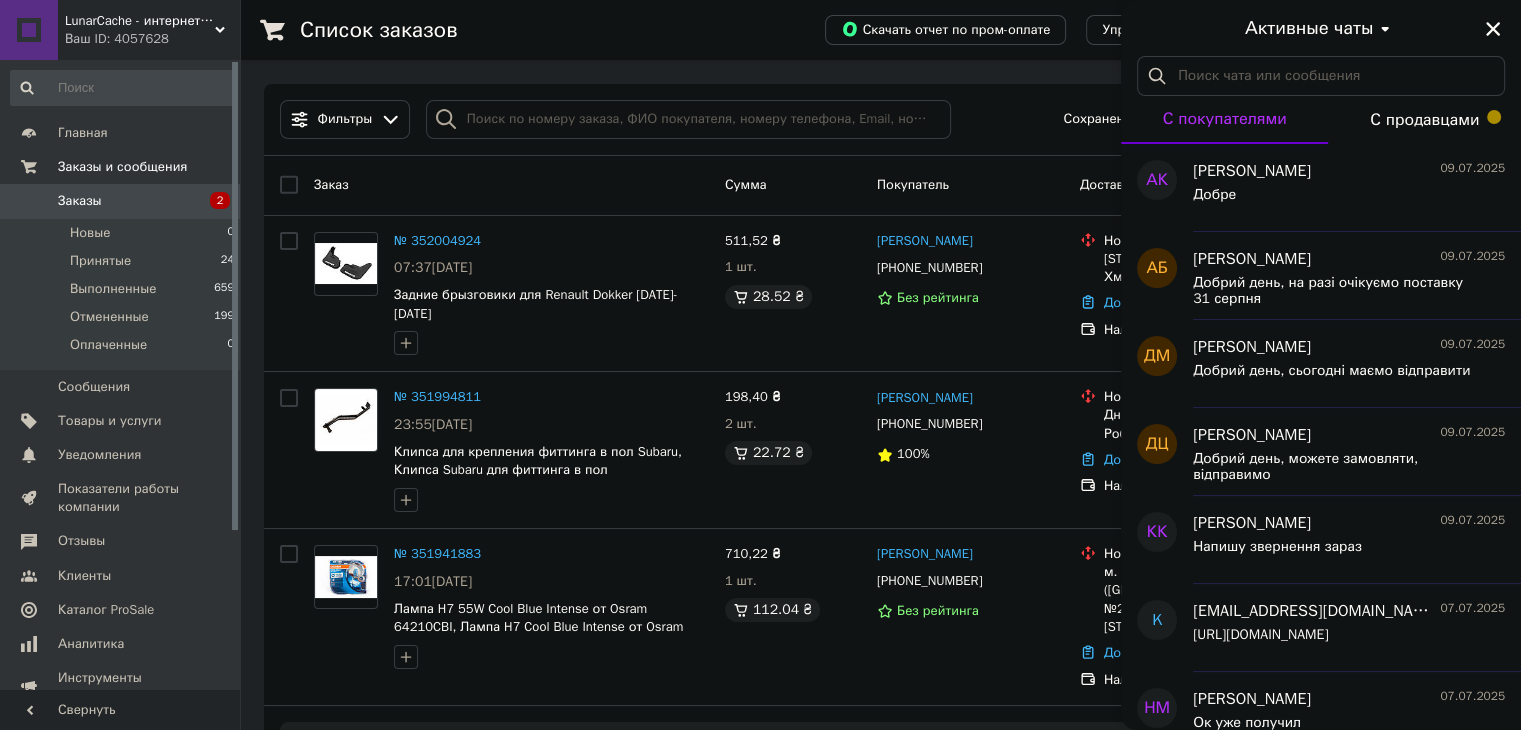 click on "С продавцами" at bounding box center [1424, 120] 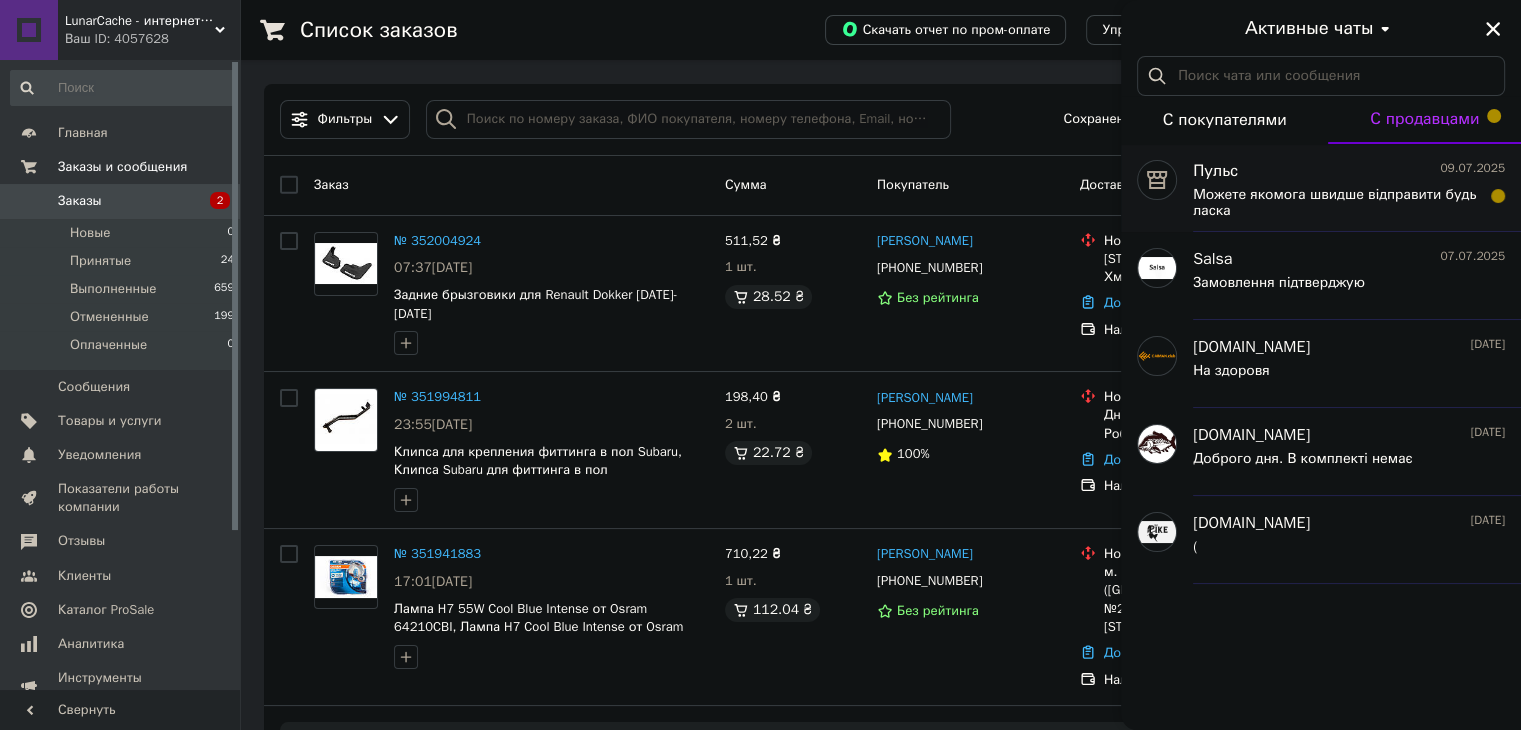 click on "Можете якомога швидше відправити будь ласка" at bounding box center (1335, 203) 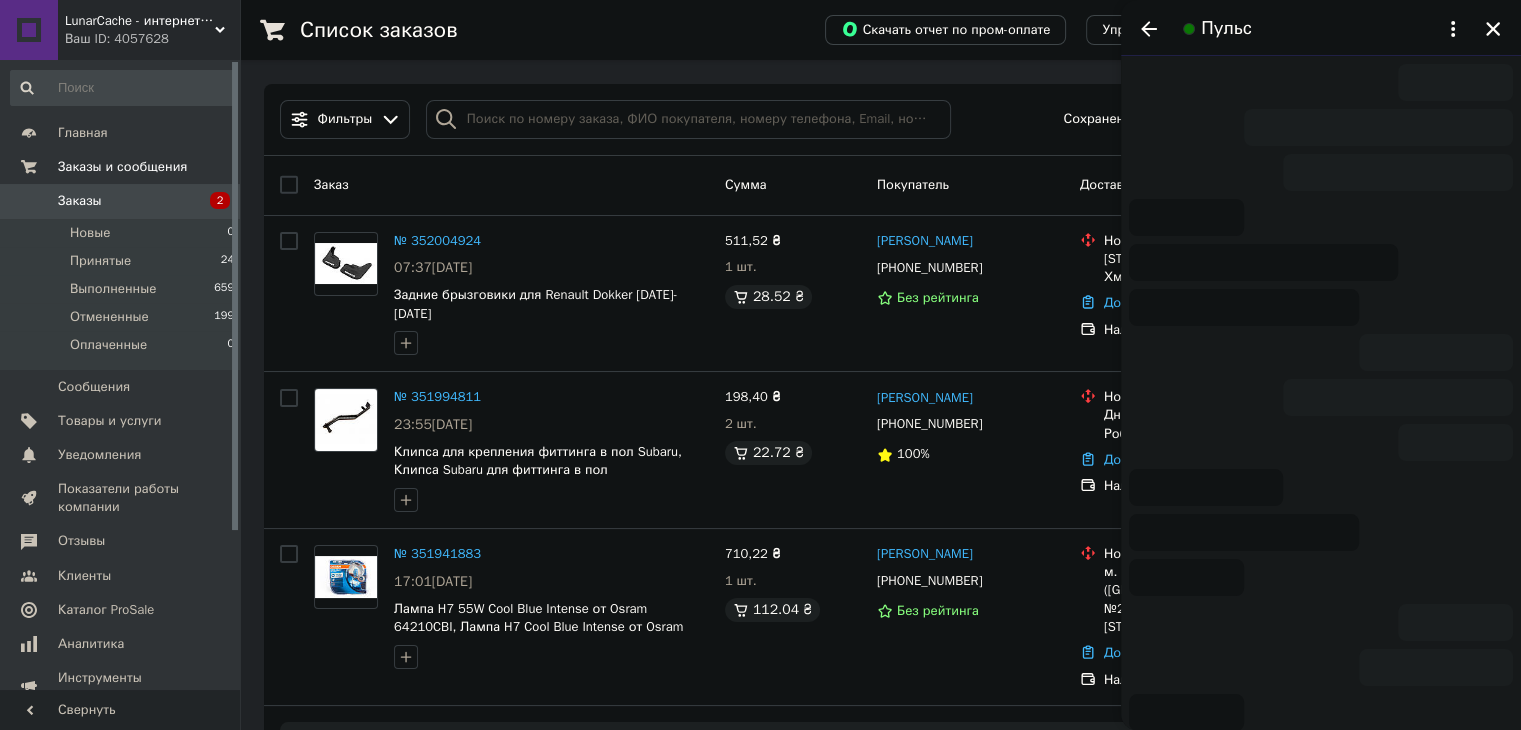 scroll, scrollTop: 148, scrollLeft: 0, axis: vertical 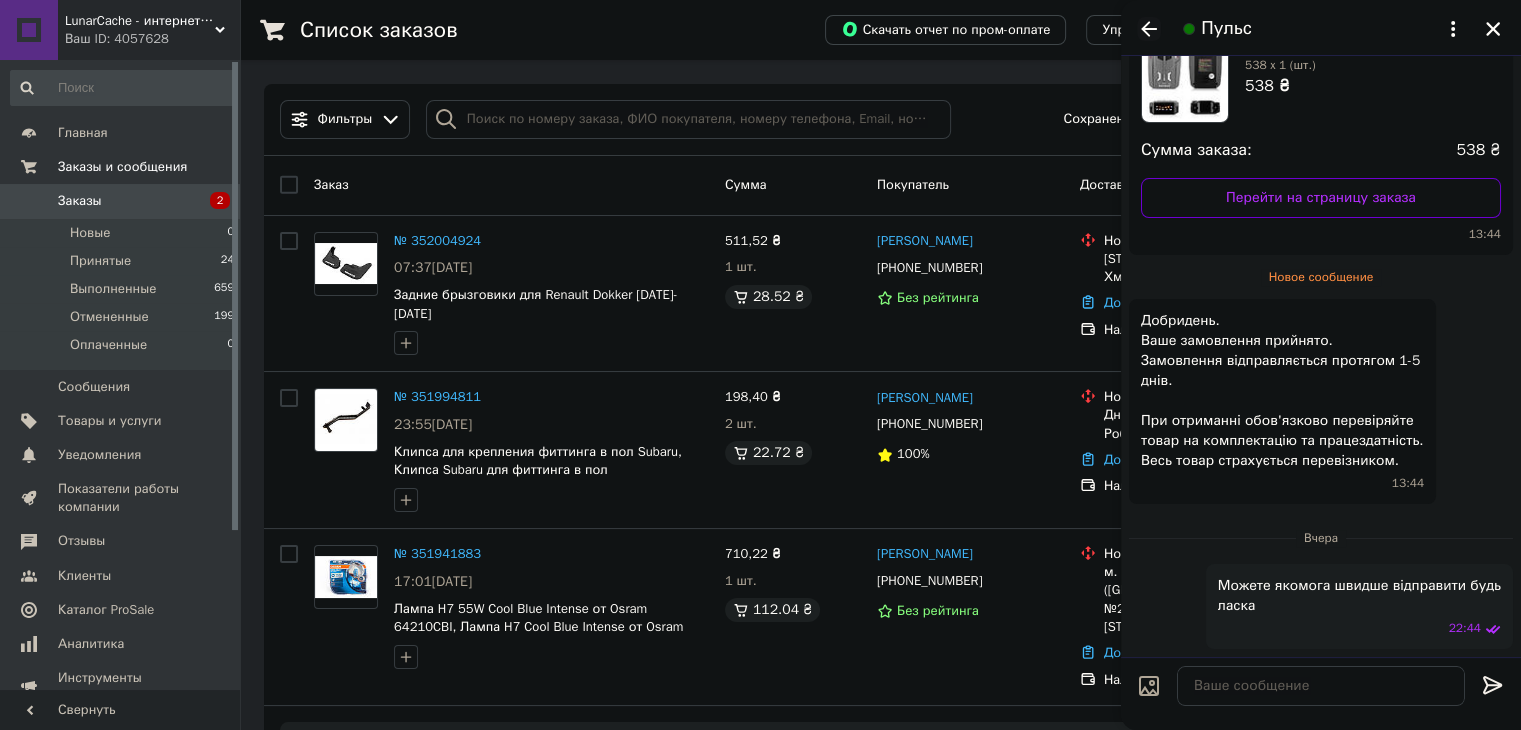 click on "Пульс" at bounding box center [1321, 28] 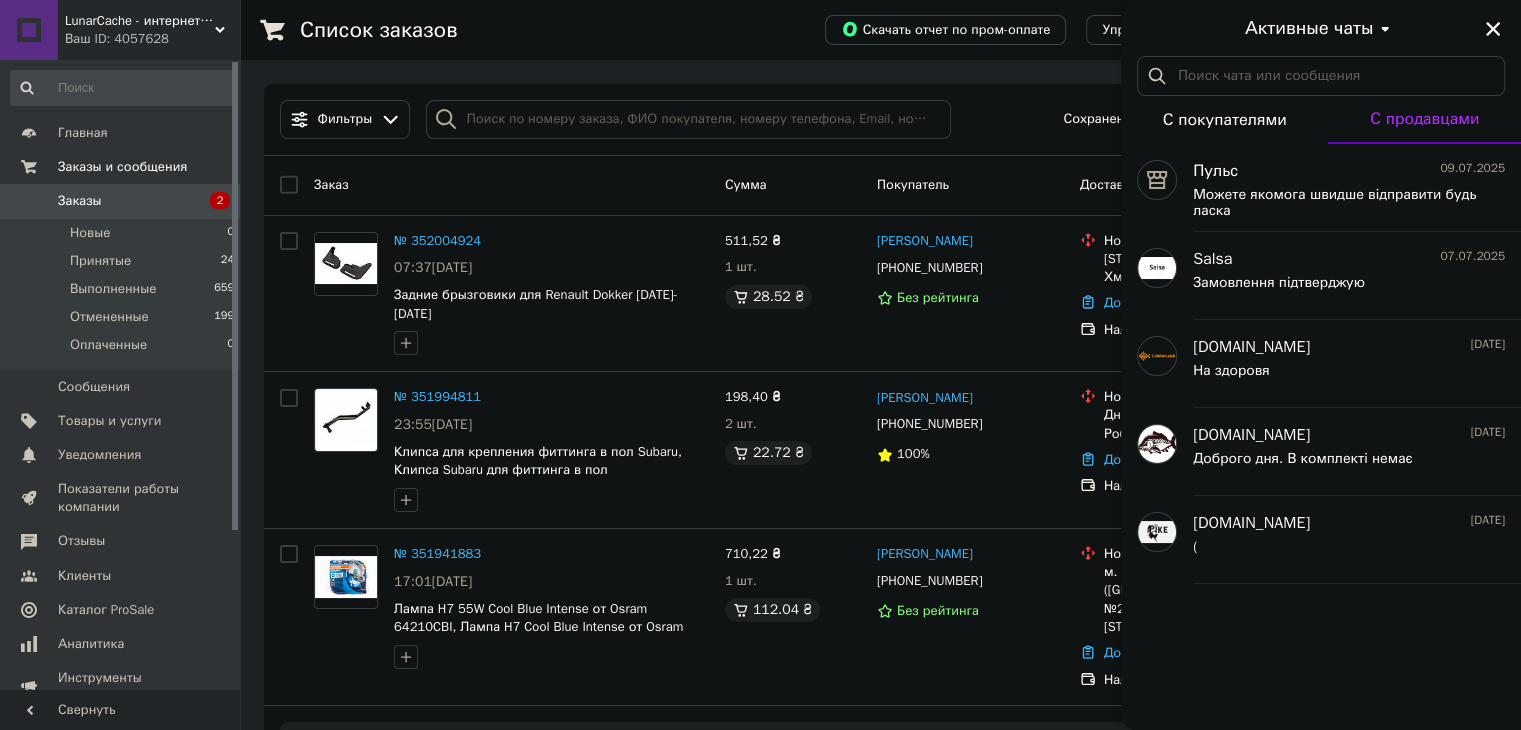click on "С покупателями" at bounding box center [1224, 120] 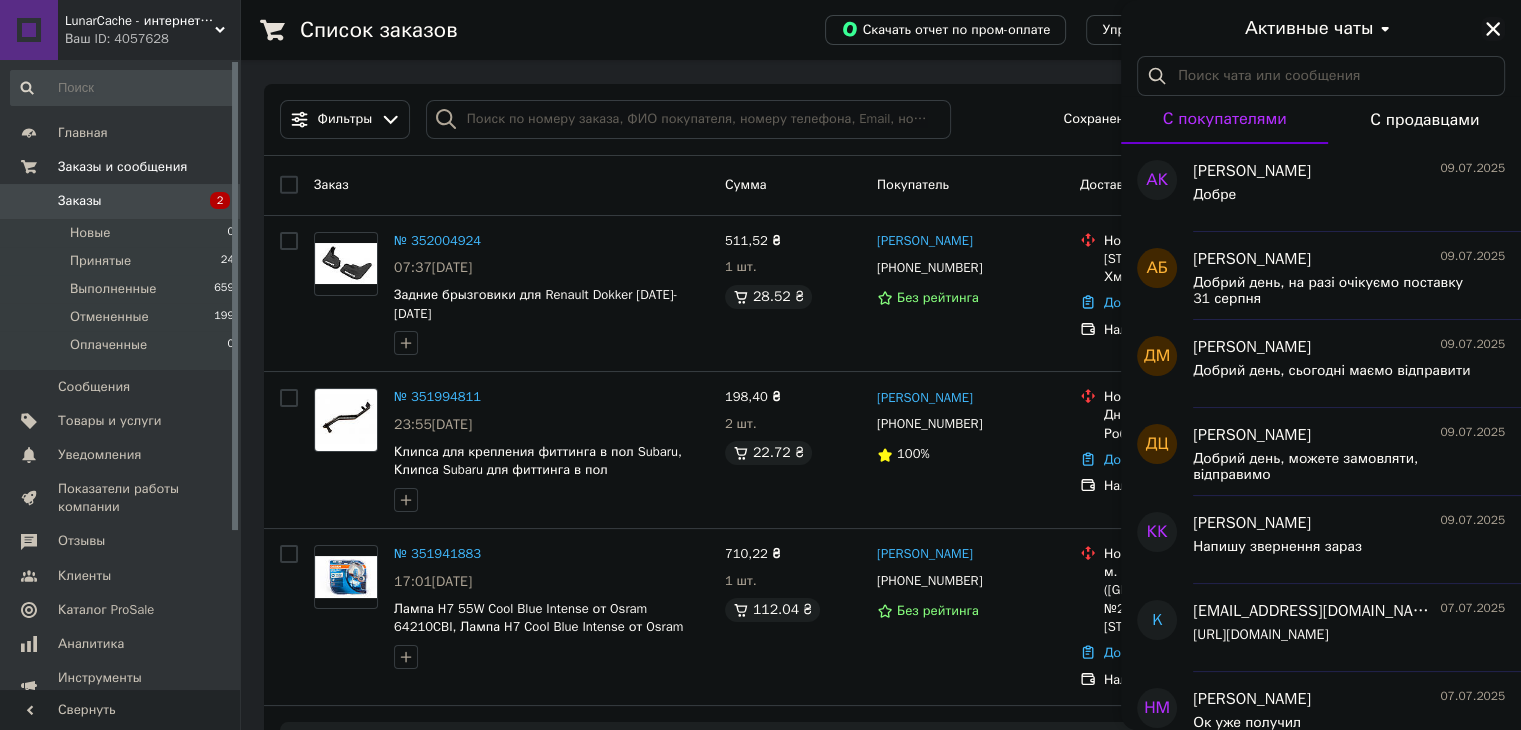 click 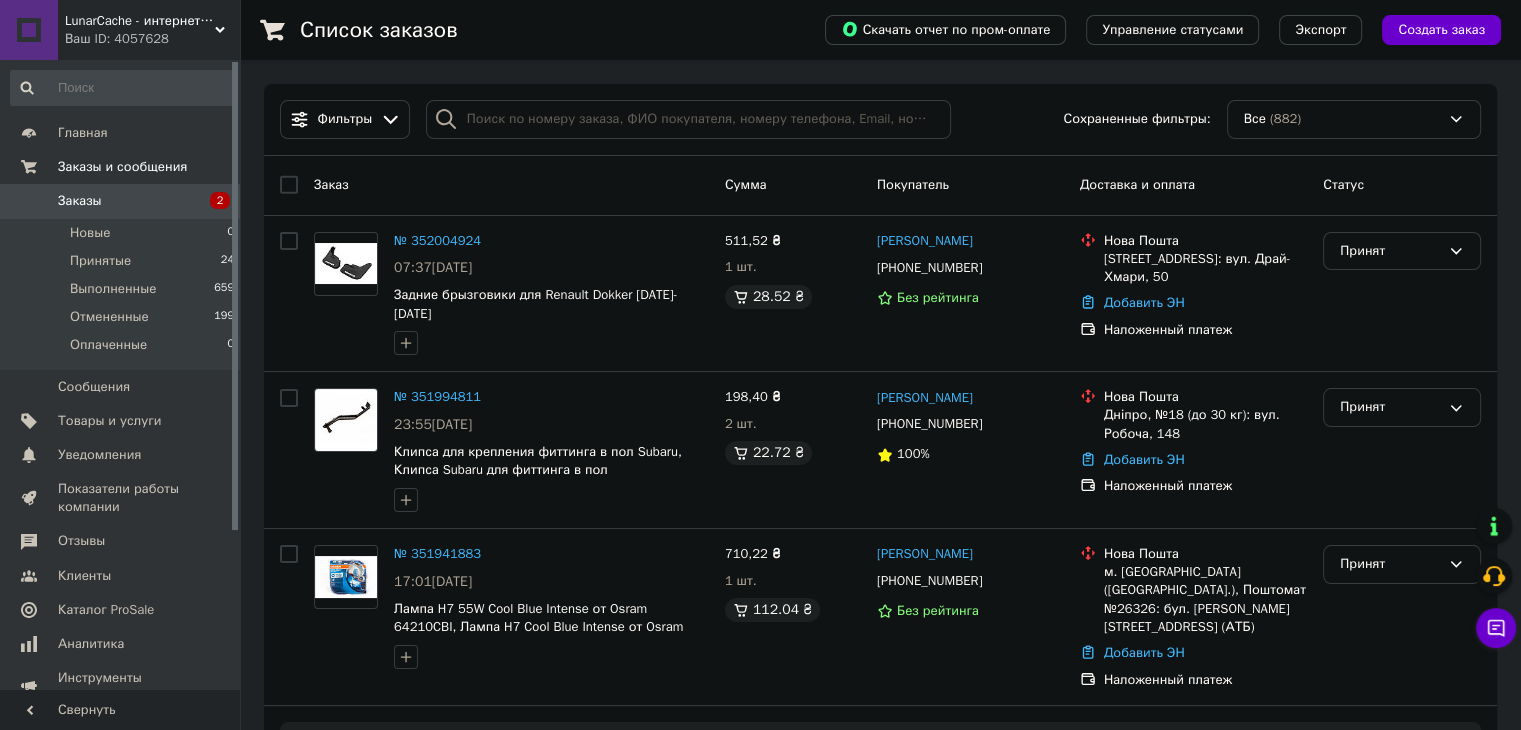 click on "Заказы" at bounding box center [121, 201] 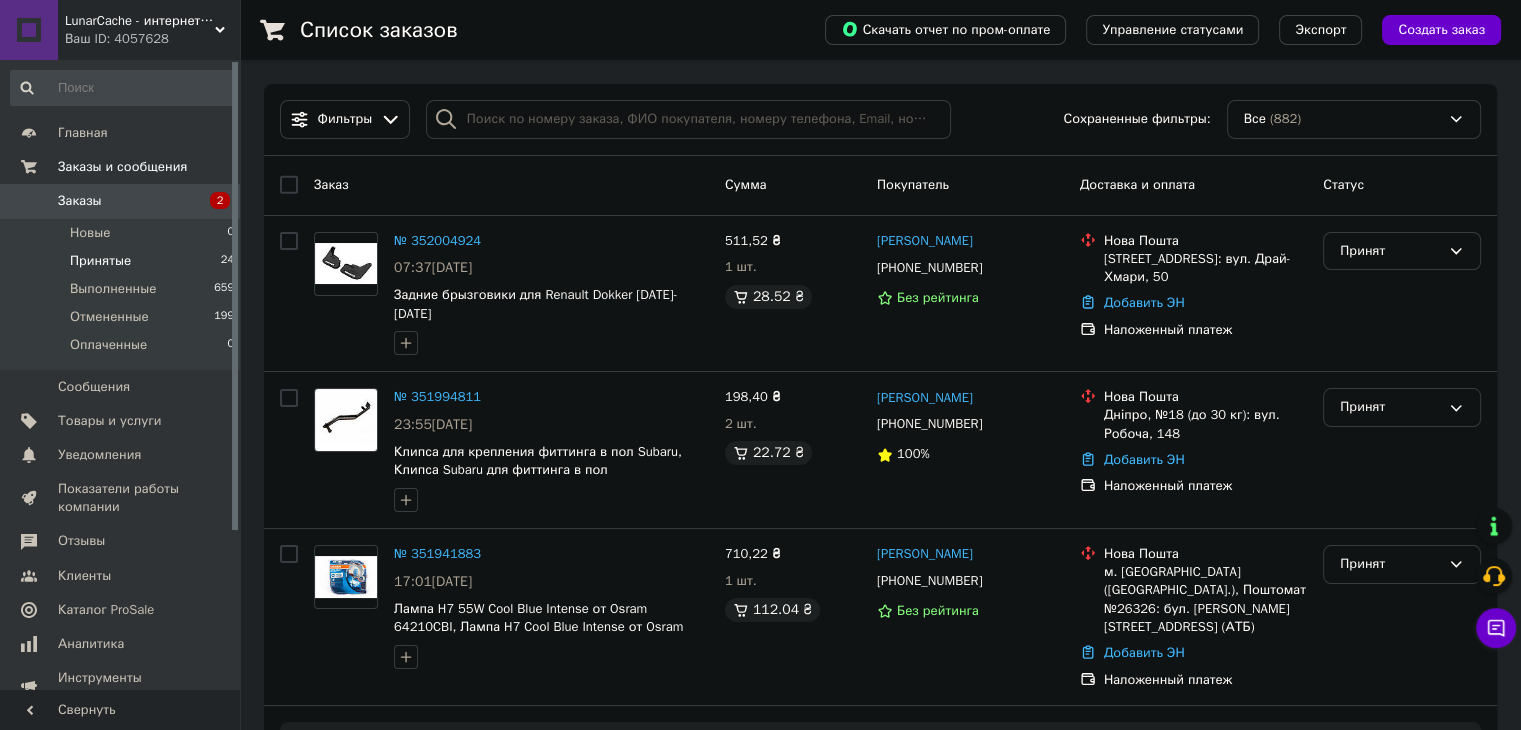 click on "Принятые 24" at bounding box center (123, 261) 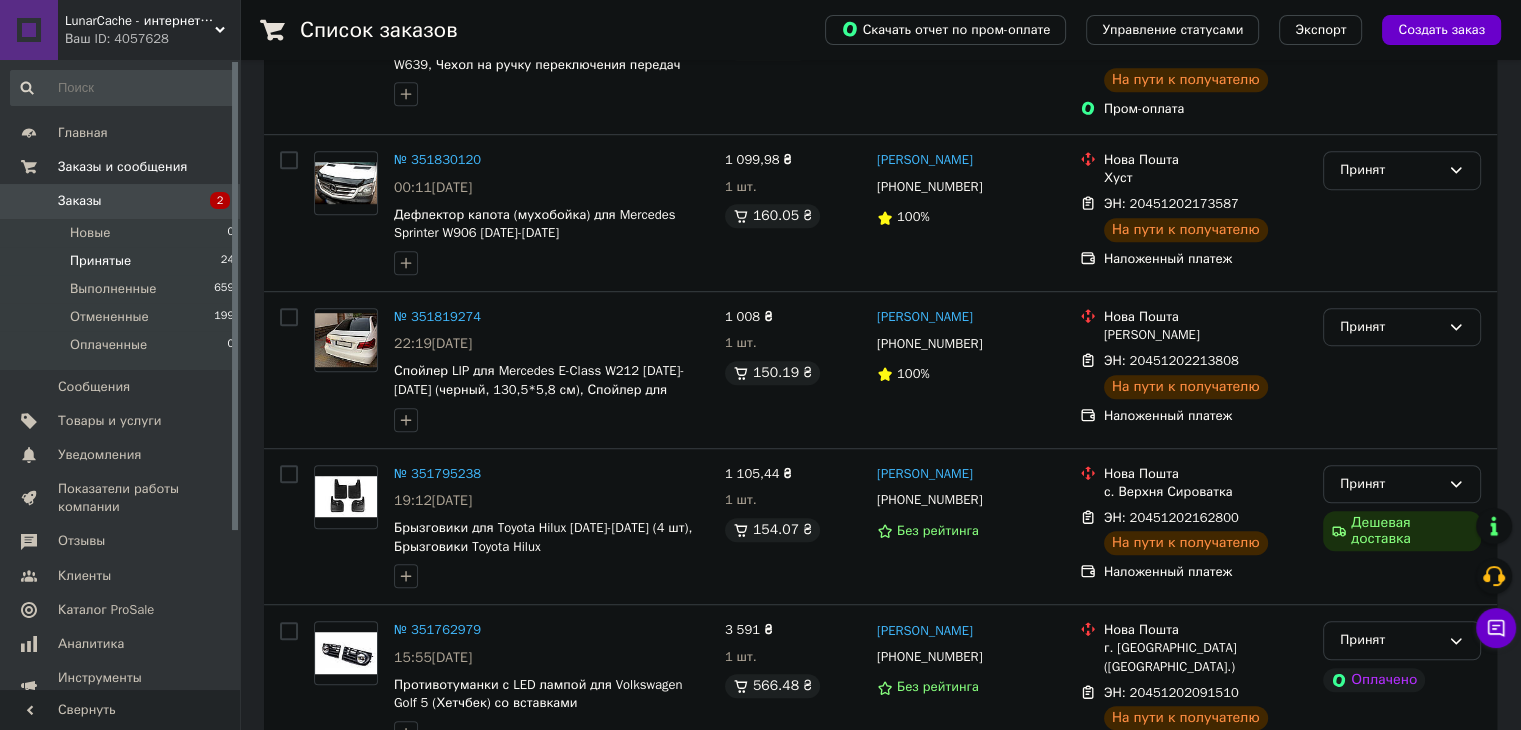 scroll, scrollTop: 2991, scrollLeft: 0, axis: vertical 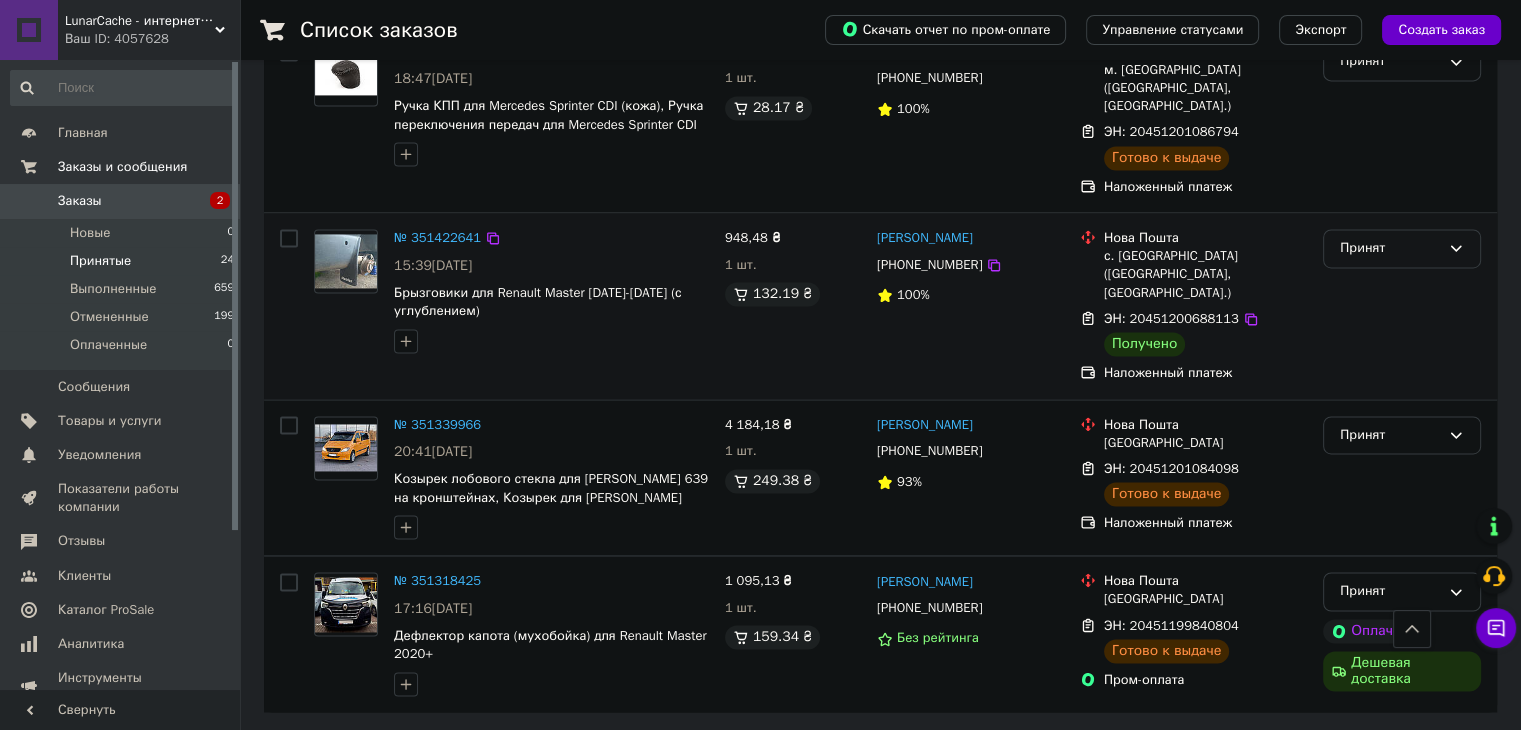 click on "Принят" at bounding box center [1390, 248] 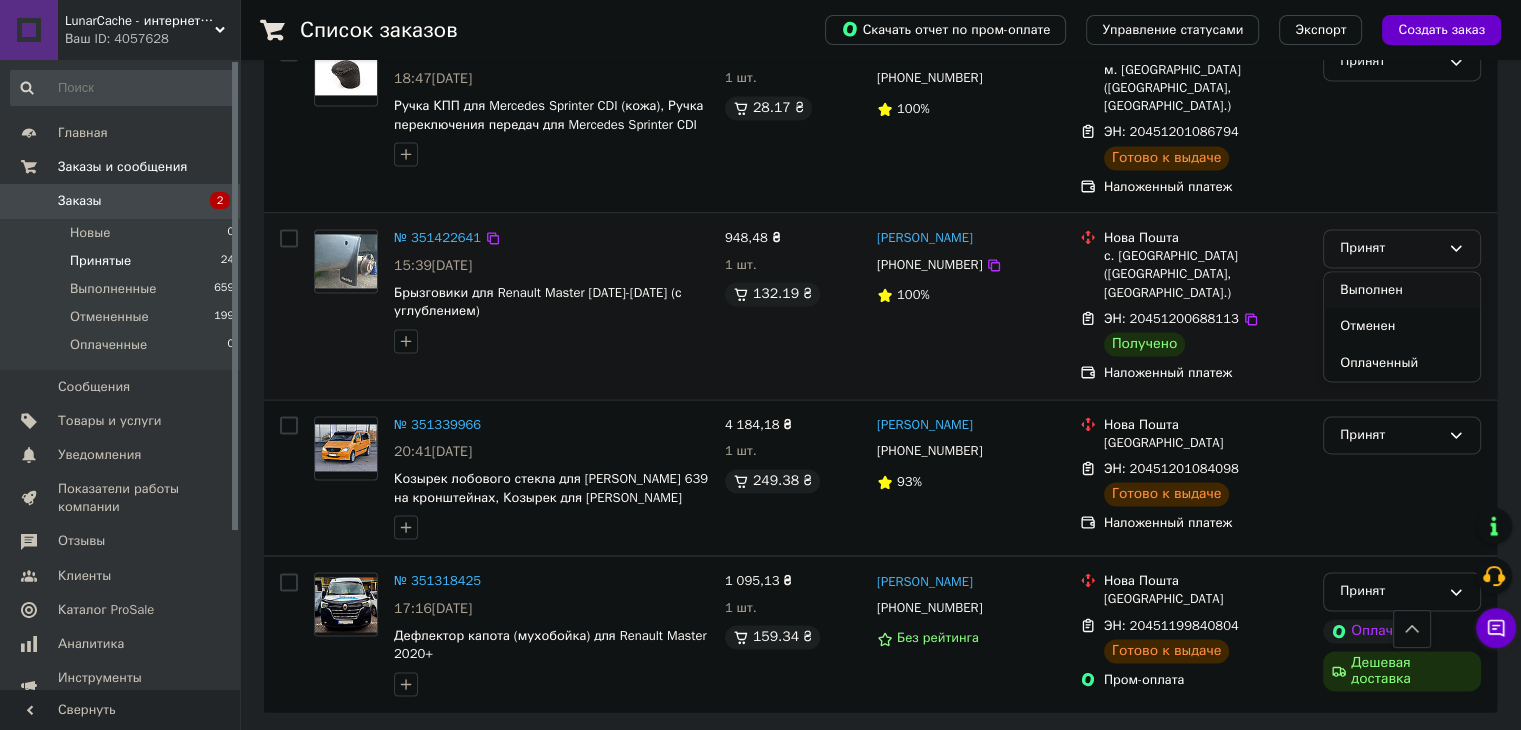 click on "Выполнен" at bounding box center [1402, 290] 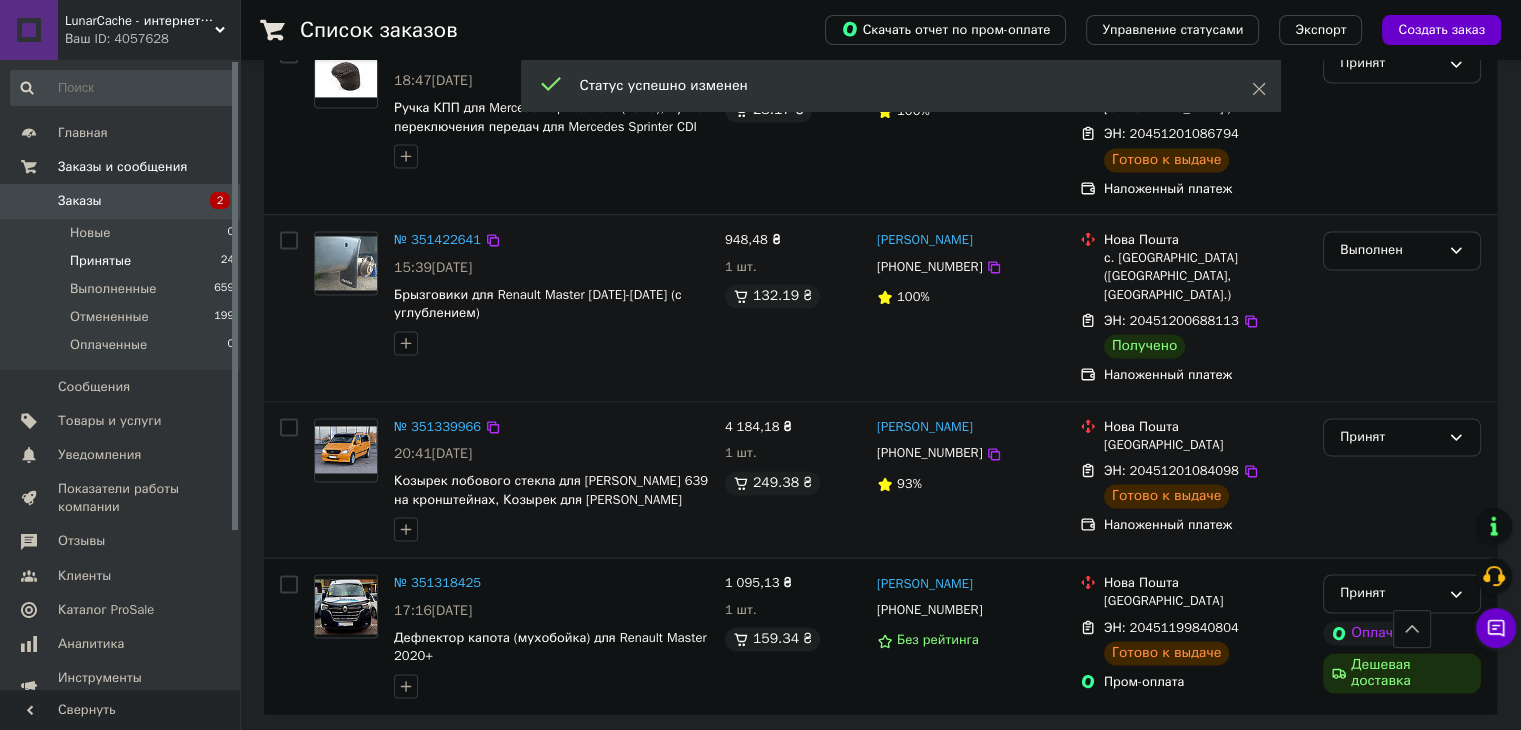 scroll, scrollTop: 2991, scrollLeft: 0, axis: vertical 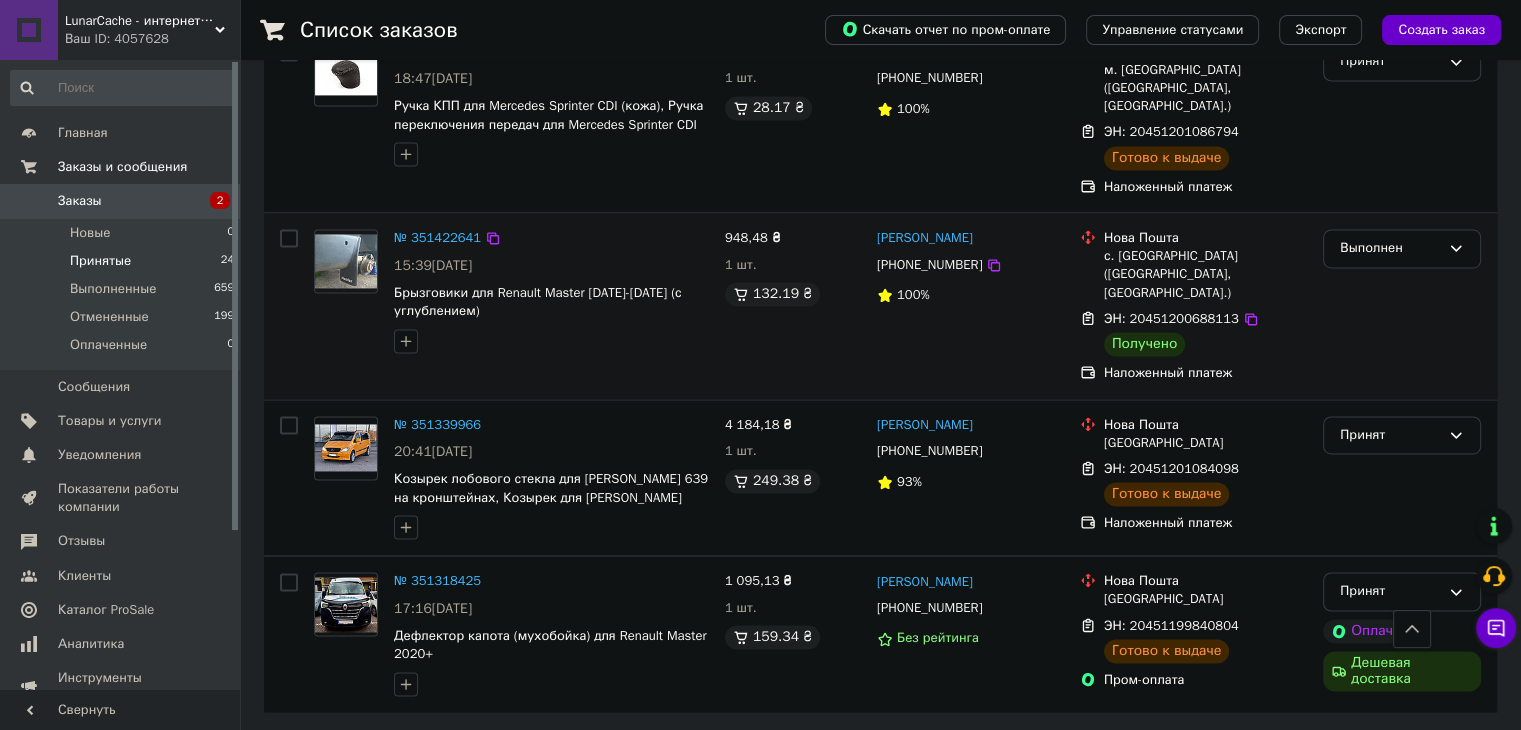 click on "по 20 позиций" at bounding box center (568, 757) 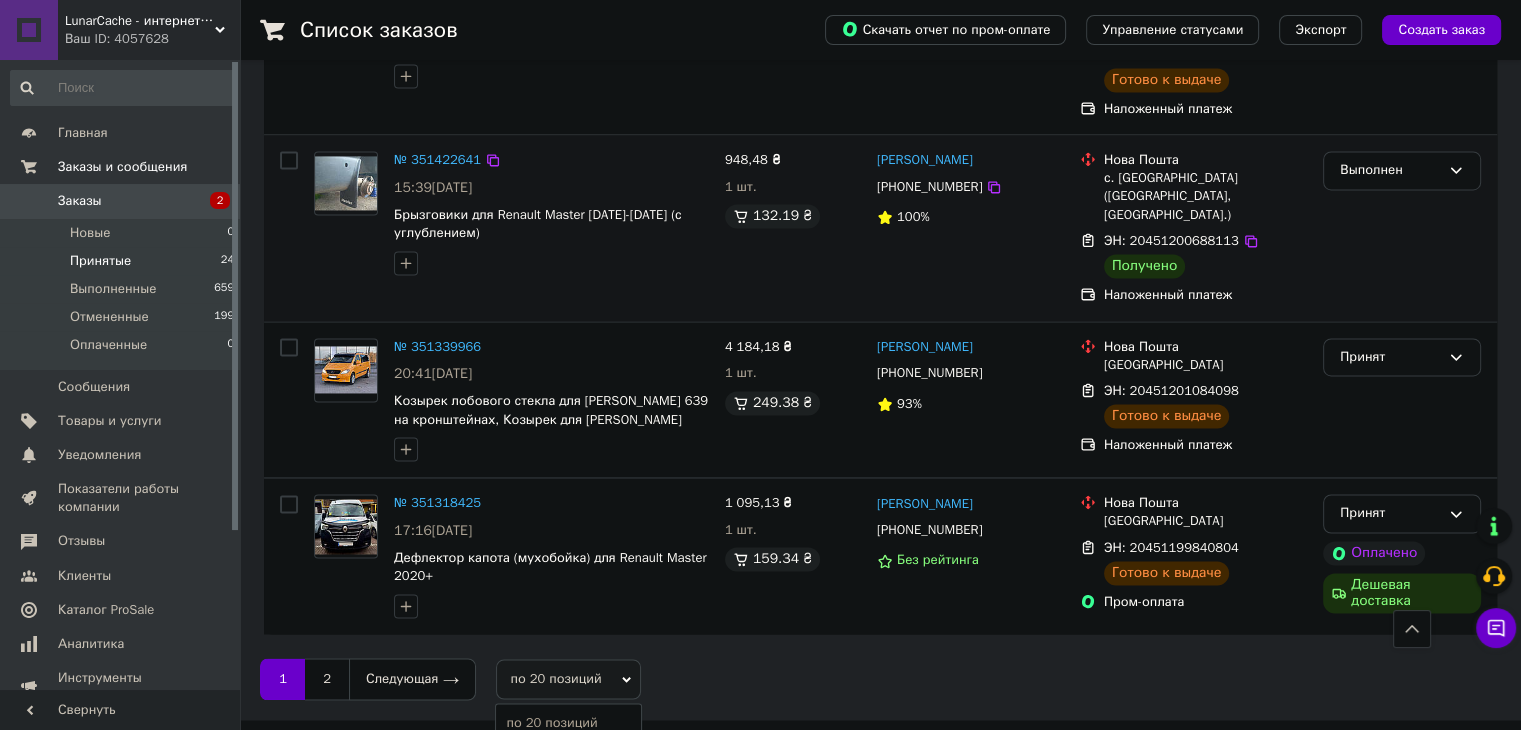 click on "по 50 позиций" at bounding box center (568, 751) 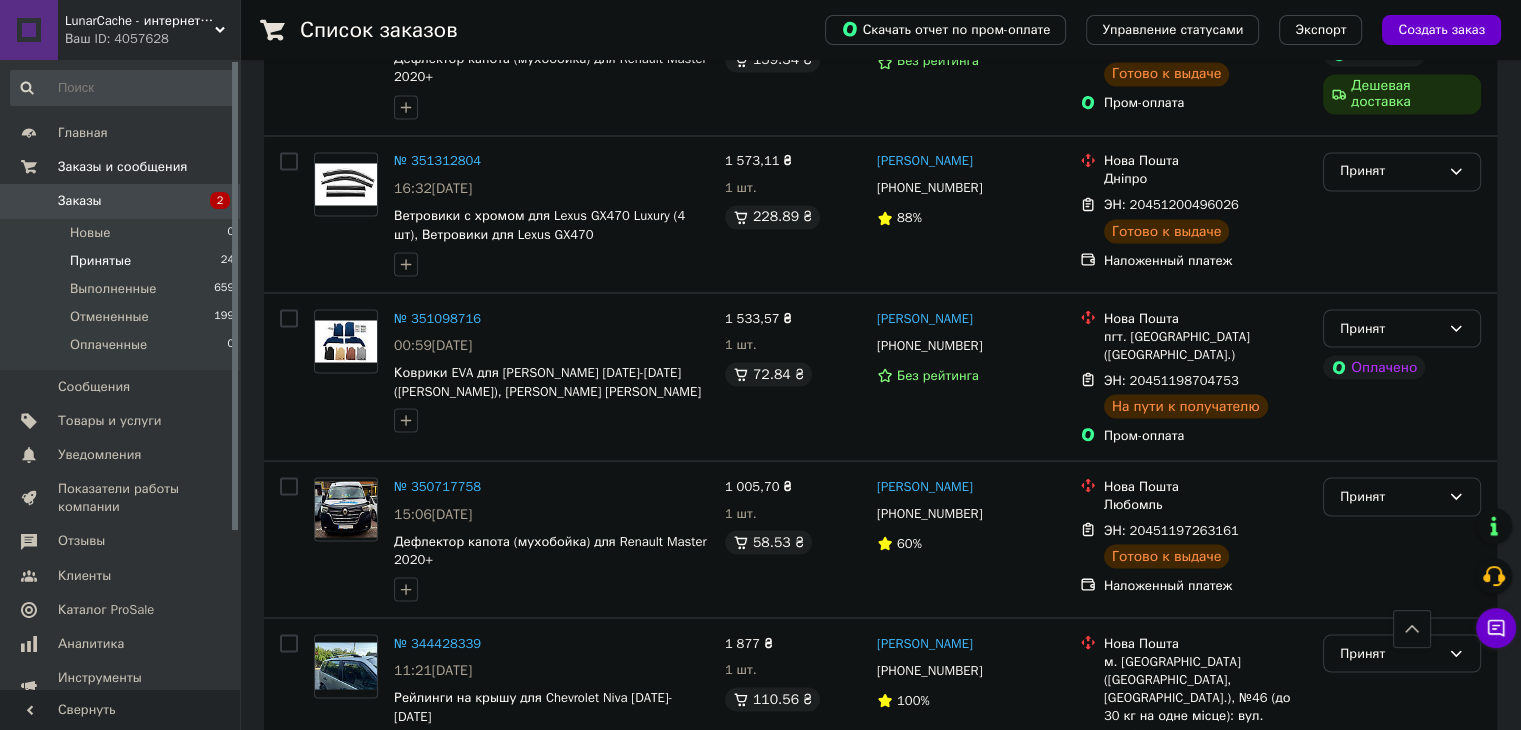 scroll, scrollTop: 3645, scrollLeft: 0, axis: vertical 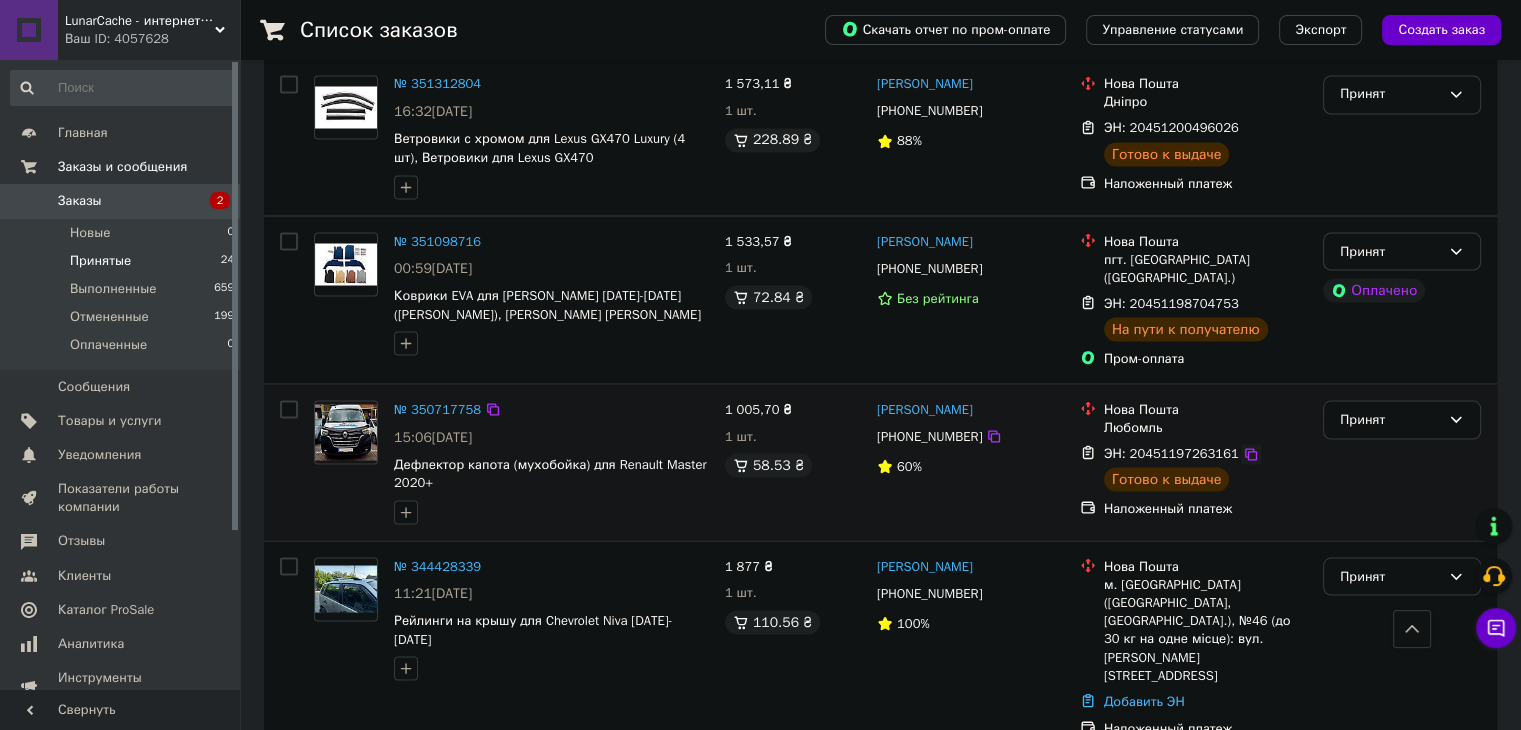 click at bounding box center [1251, 454] 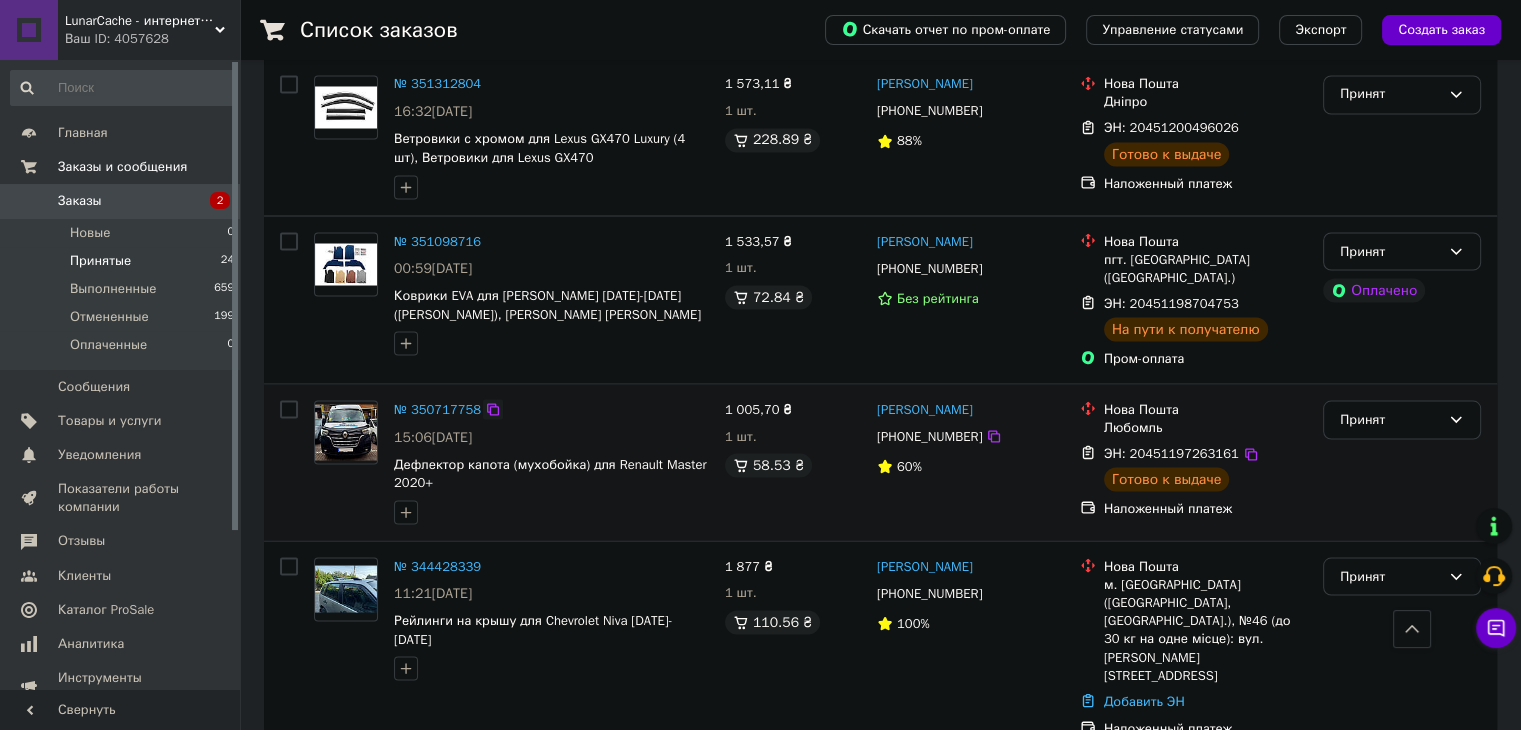 click 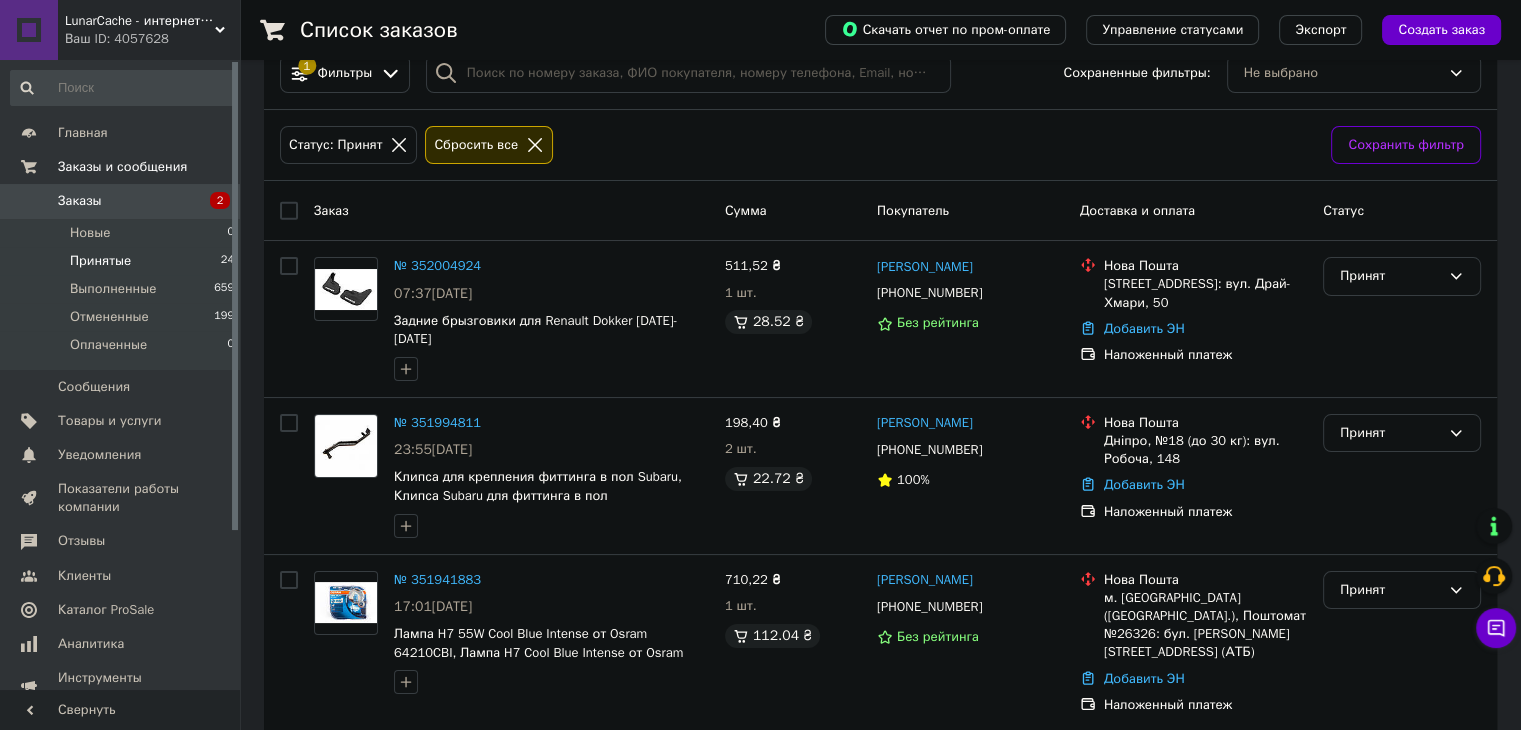 scroll, scrollTop: 45, scrollLeft: 0, axis: vertical 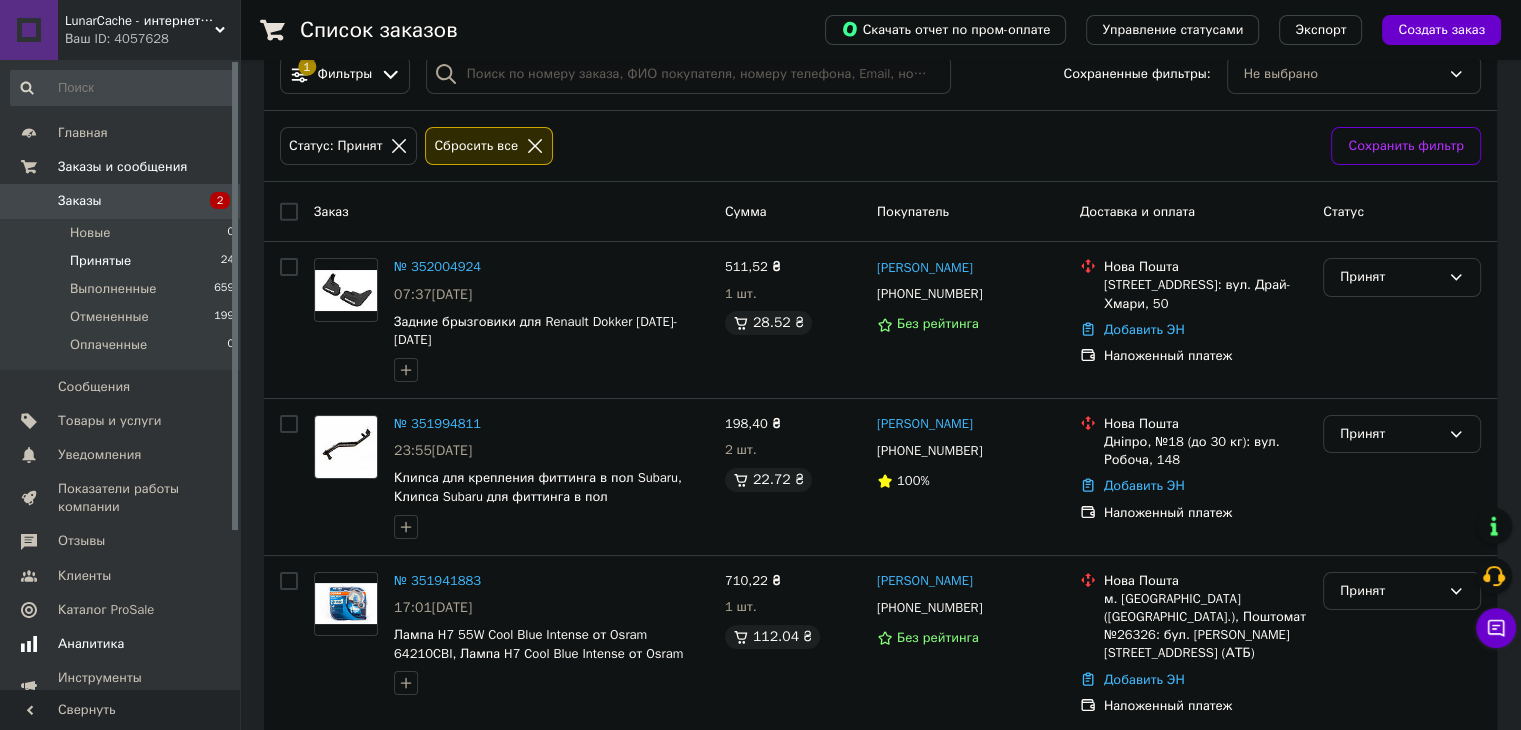 click at bounding box center (212, 644) 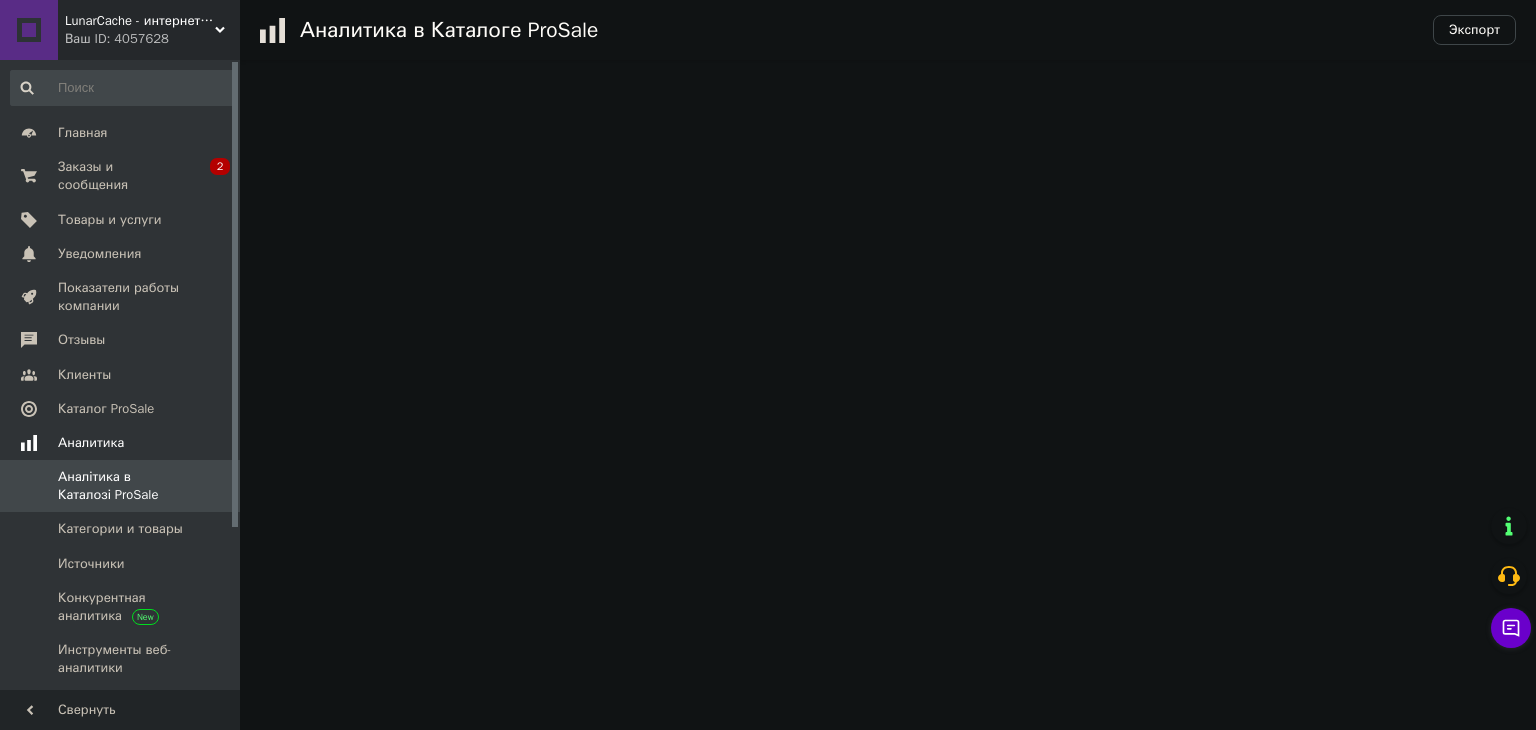 click on "LunarCache - интернет магазин автоаксессуаров и тюнинга Ваш ID: 4057628 Сайт LunarCache - интернет магазин автоа... Кабинет покупателя Проверить состояние системы Страница на портале Справка Выйти Главная Заказы и сообщения 0 2 Товары и услуги Уведомления 0 Показатели работы компании Отзывы Клиенты Каталог ProSale Аналитика Аналітика в Каталозі ProSale Категории и товары Источники Конкурентная аналитика Инструменты веб-аналитики Инструменты вебмастера и SEO Управление сайтом Кошелек компании Маркет Настройки Prom топ" at bounding box center (768, 30) 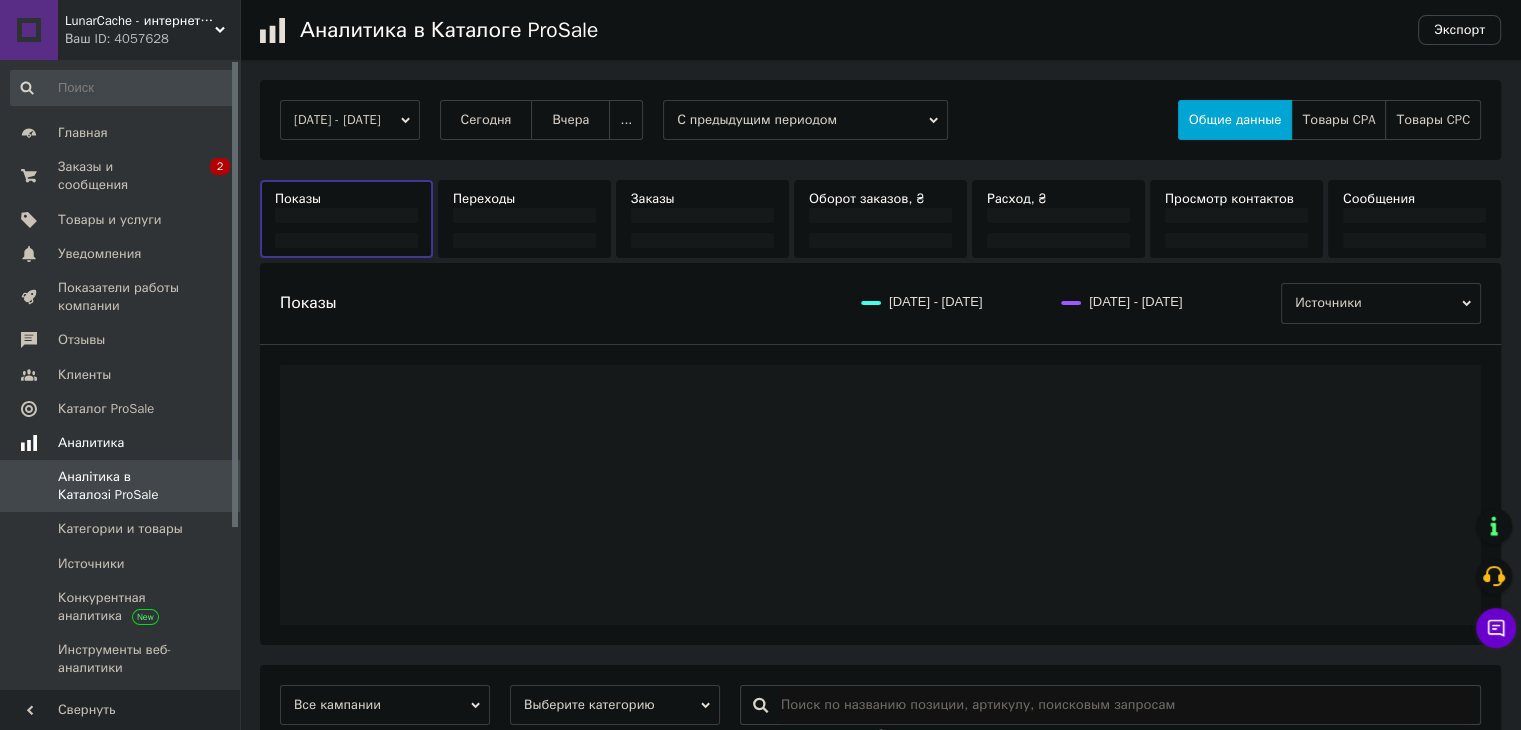 click on "Сегодня" at bounding box center (486, 120) 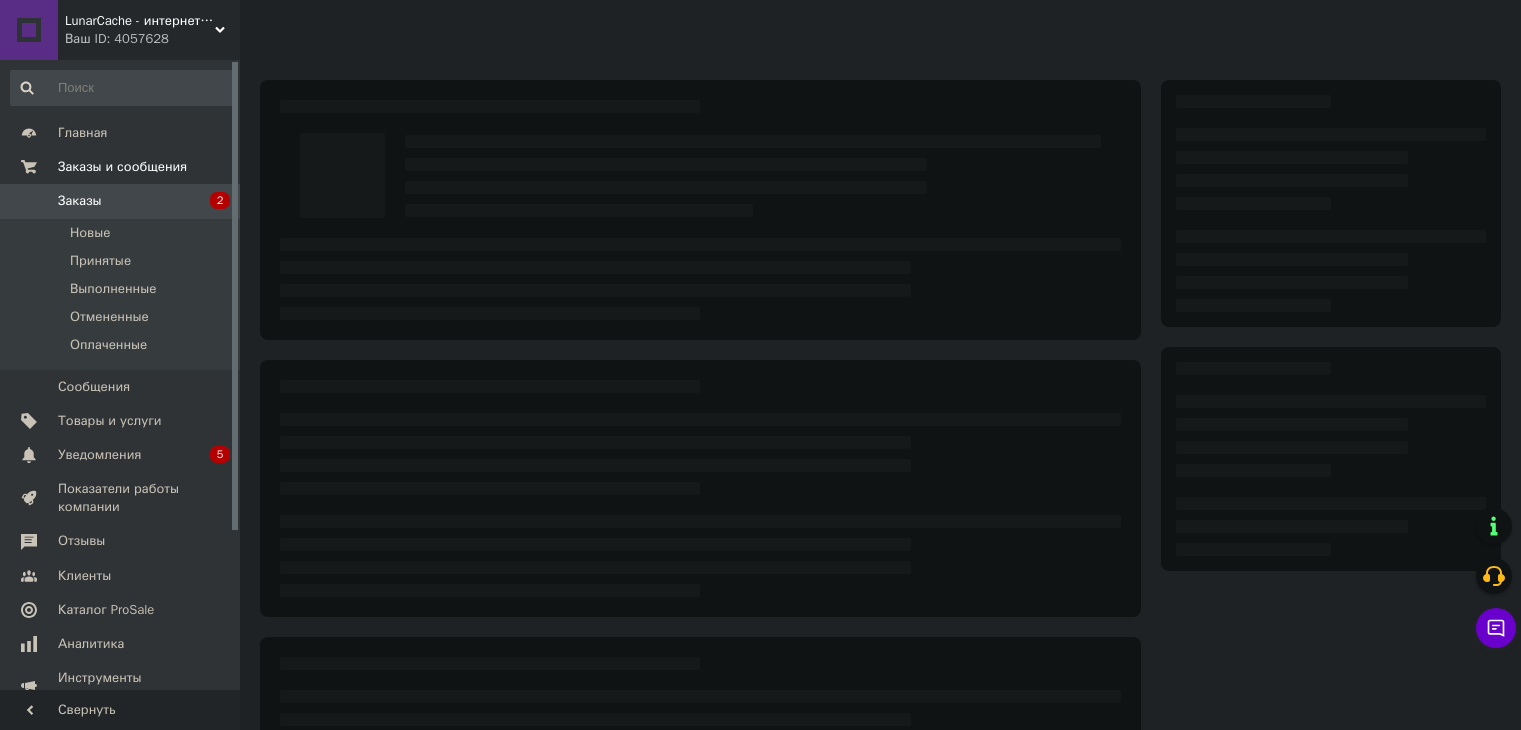 scroll, scrollTop: 0, scrollLeft: 0, axis: both 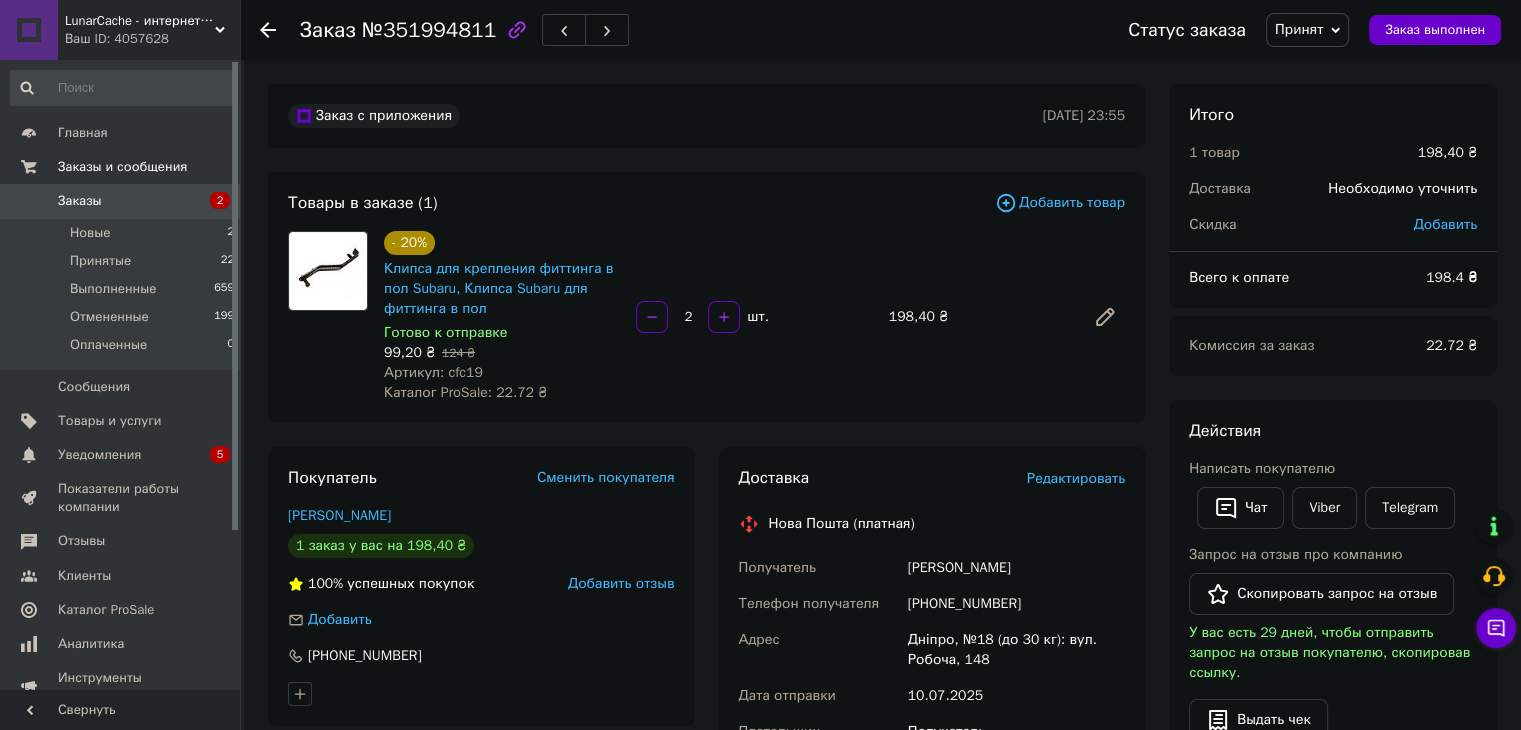 click on "Каталог ProSale: 22.72 ₴" at bounding box center [465, 392] 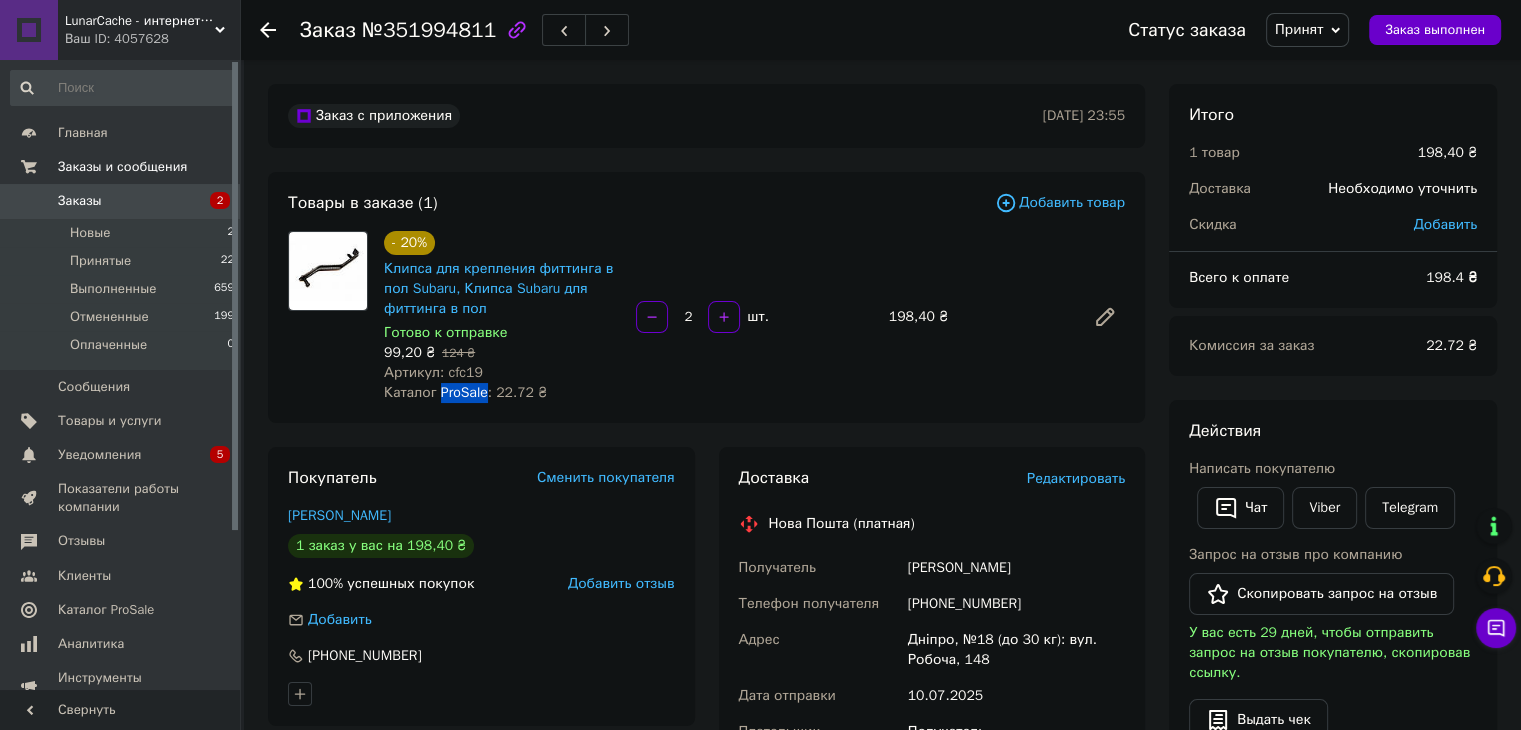 click on "Каталог ProSale: 22.72 ₴" at bounding box center (465, 392) 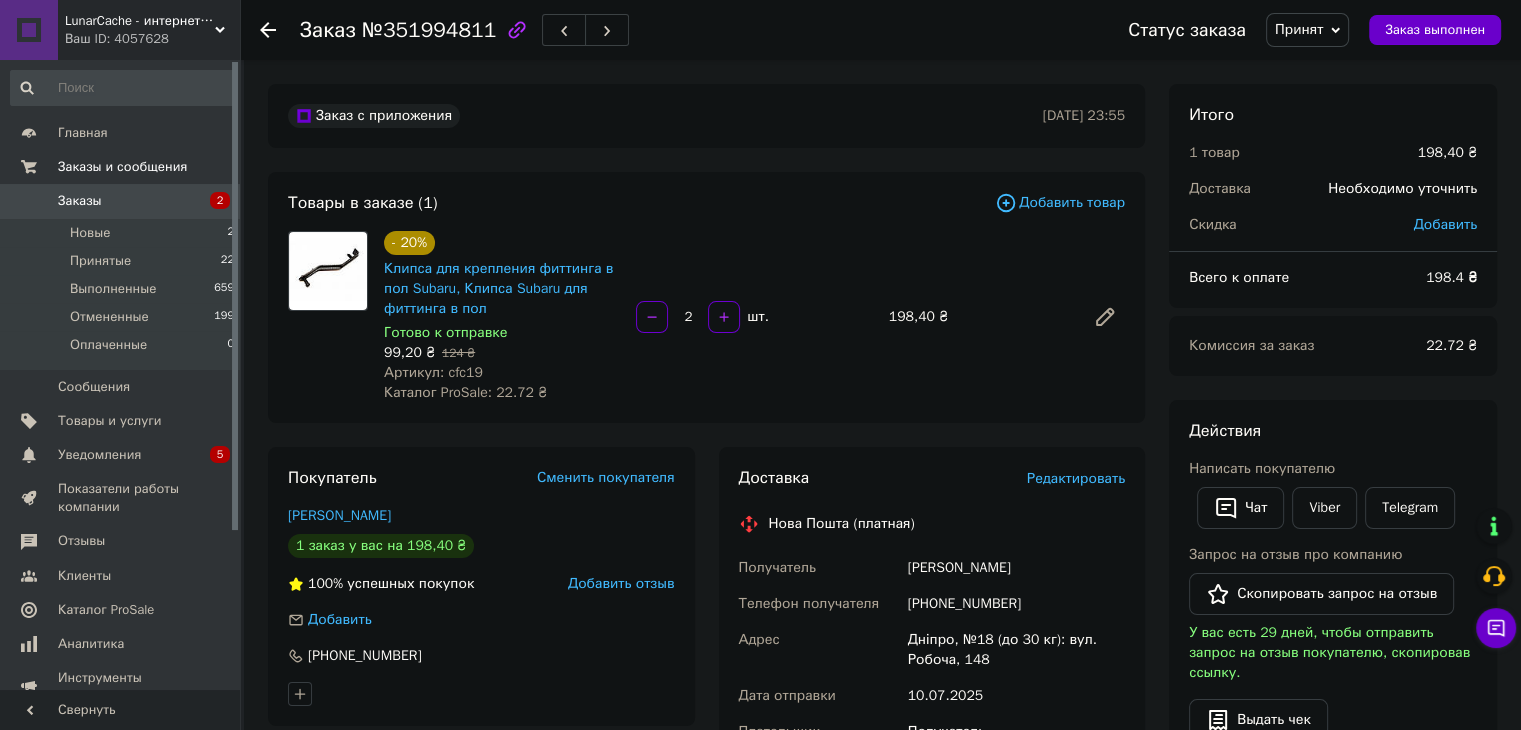 click on "Артикул: cfc19" at bounding box center [433, 372] 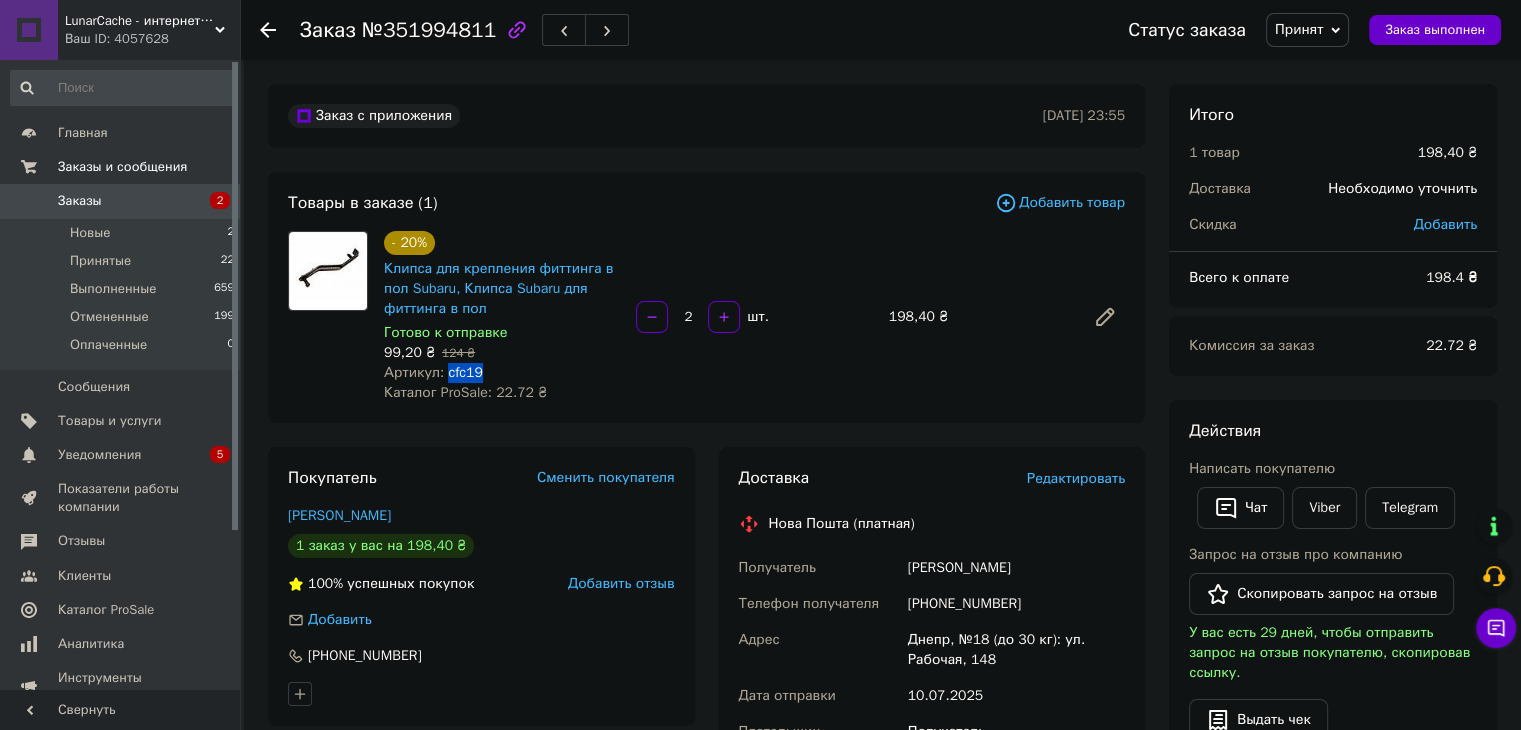 click on "Артикул: cfc19" at bounding box center [433, 372] 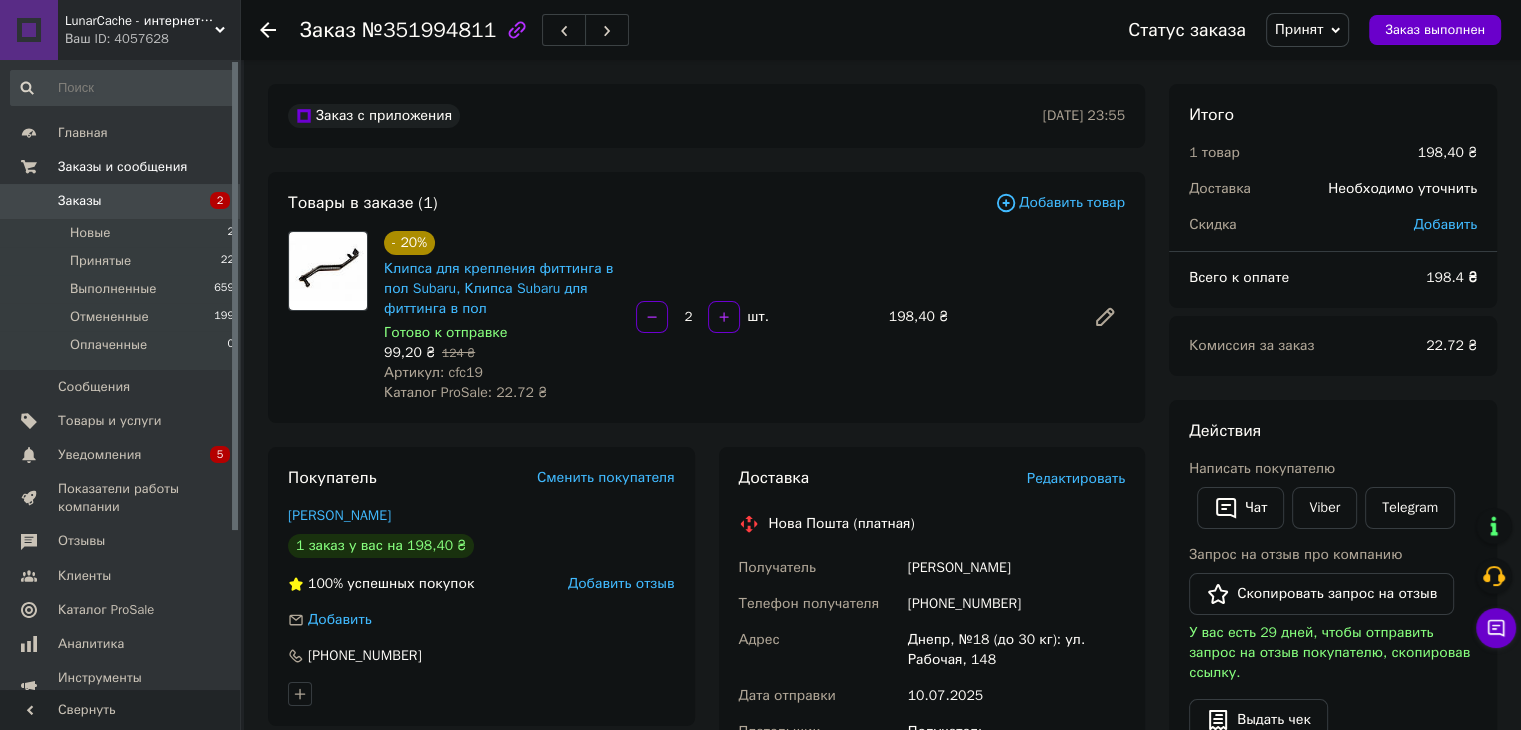 click on "Доставка Редактировать Нова Пошта (платная) Получатель [PERSON_NAME] Телефон получателя [PHONE_NUMBER] Адрес Днепр, №18 (до 30 кг): [STREET_ADDRESS] Дата отправки [DATE] Плательщик Получатель Оценочная стоимость 198.40 ₴ Сумма наложенного платежа 198.40 ₴ Комиссия за наложенный платёж 23.97 ₴ Плательщик комиссии наложенного платежа Получатель Передать номер или Сгенерировать ЭН" at bounding box center (932, 807) 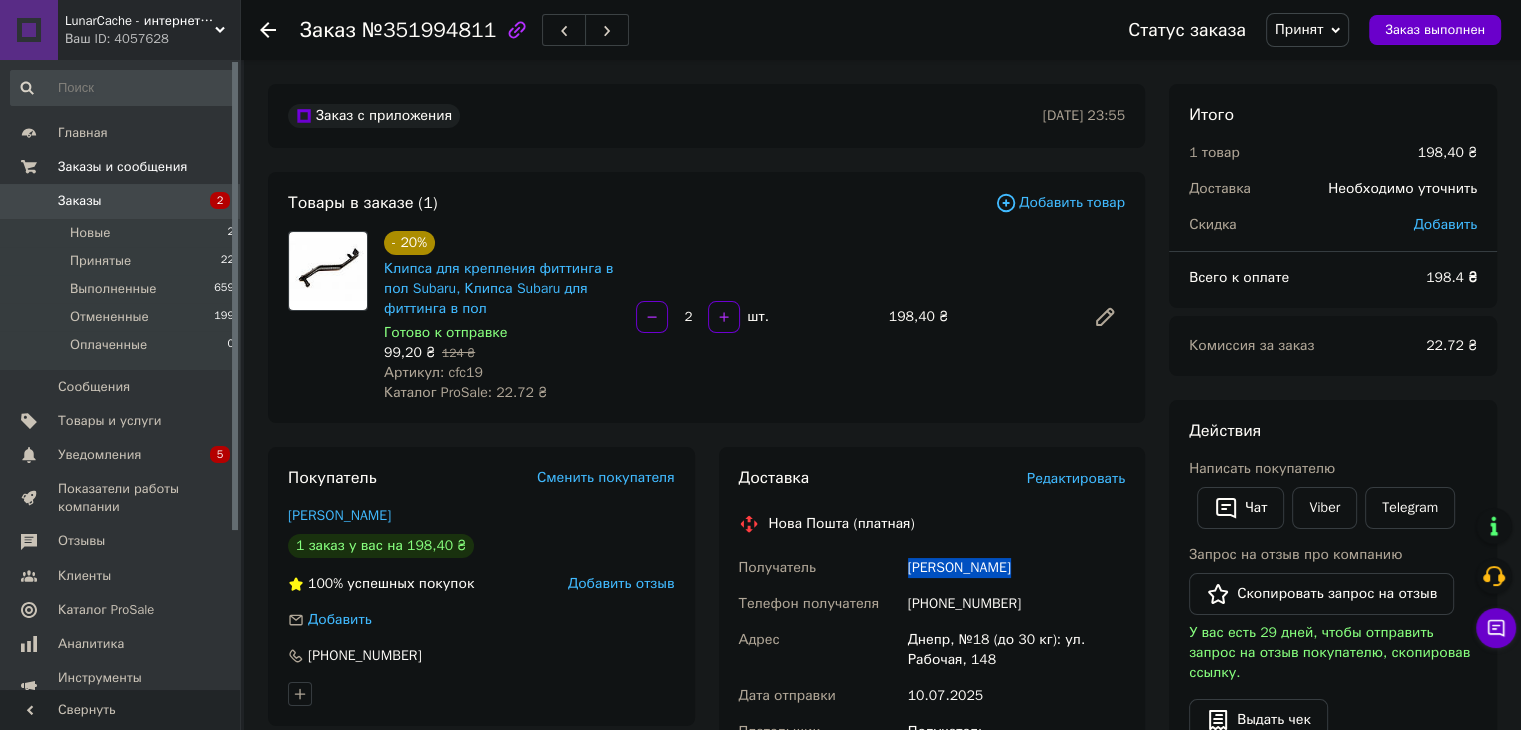 click on "Доставка Редактировать Нова Пошта (платная) Получатель [PERSON_NAME] Телефон получателя [PHONE_NUMBER] Адрес Днепр, №18 (до 30 кг): [STREET_ADDRESS] Дата отправки [DATE] Плательщик Получатель Оценочная стоимость 198.40 ₴ Сумма наложенного платежа 198.40 ₴ Комиссия за наложенный платёж 23.97 ₴ Плательщик комиссии наложенного платежа Получатель Передать номер или Сгенерировать ЭН" at bounding box center [932, 807] 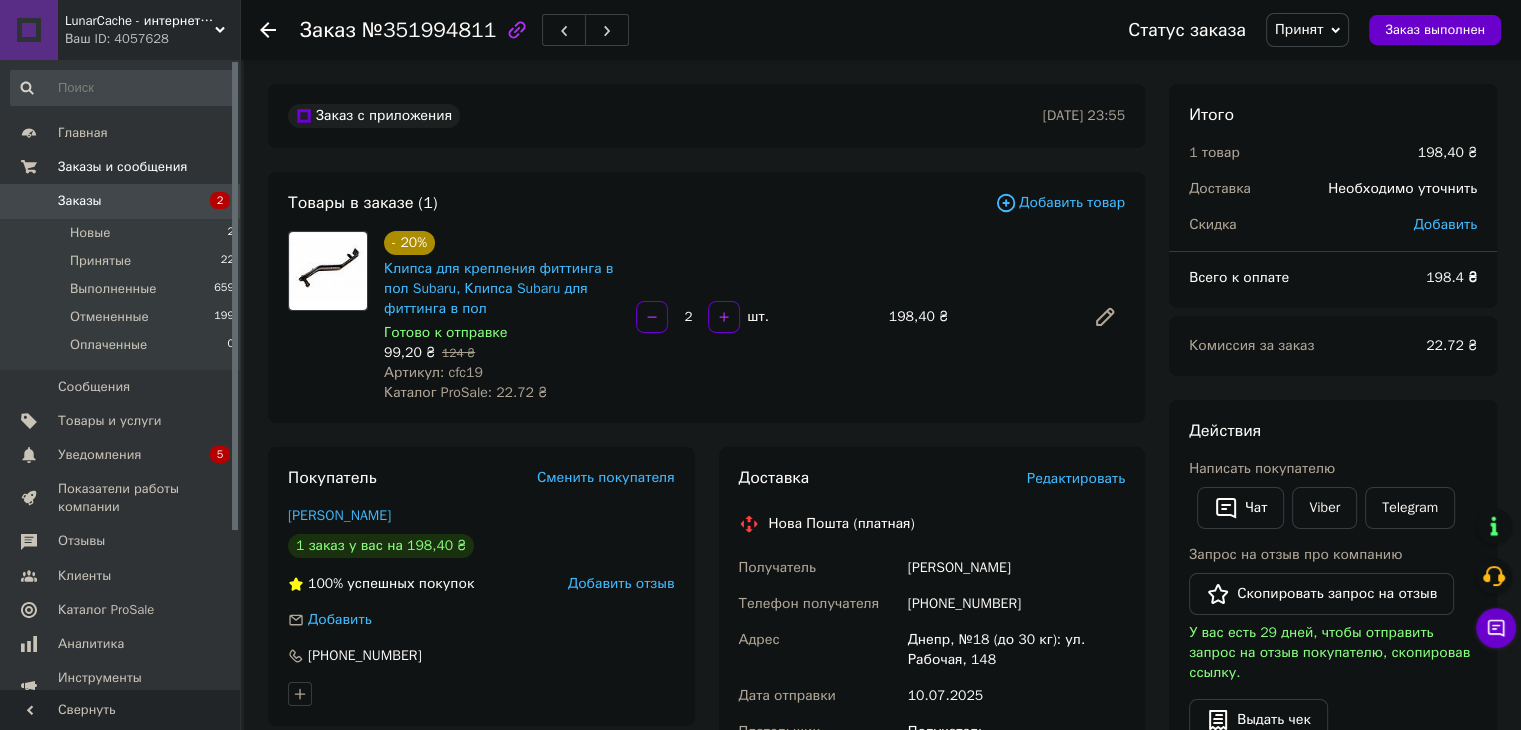 click on "[PHONE_NUMBER]" at bounding box center (1016, 604) 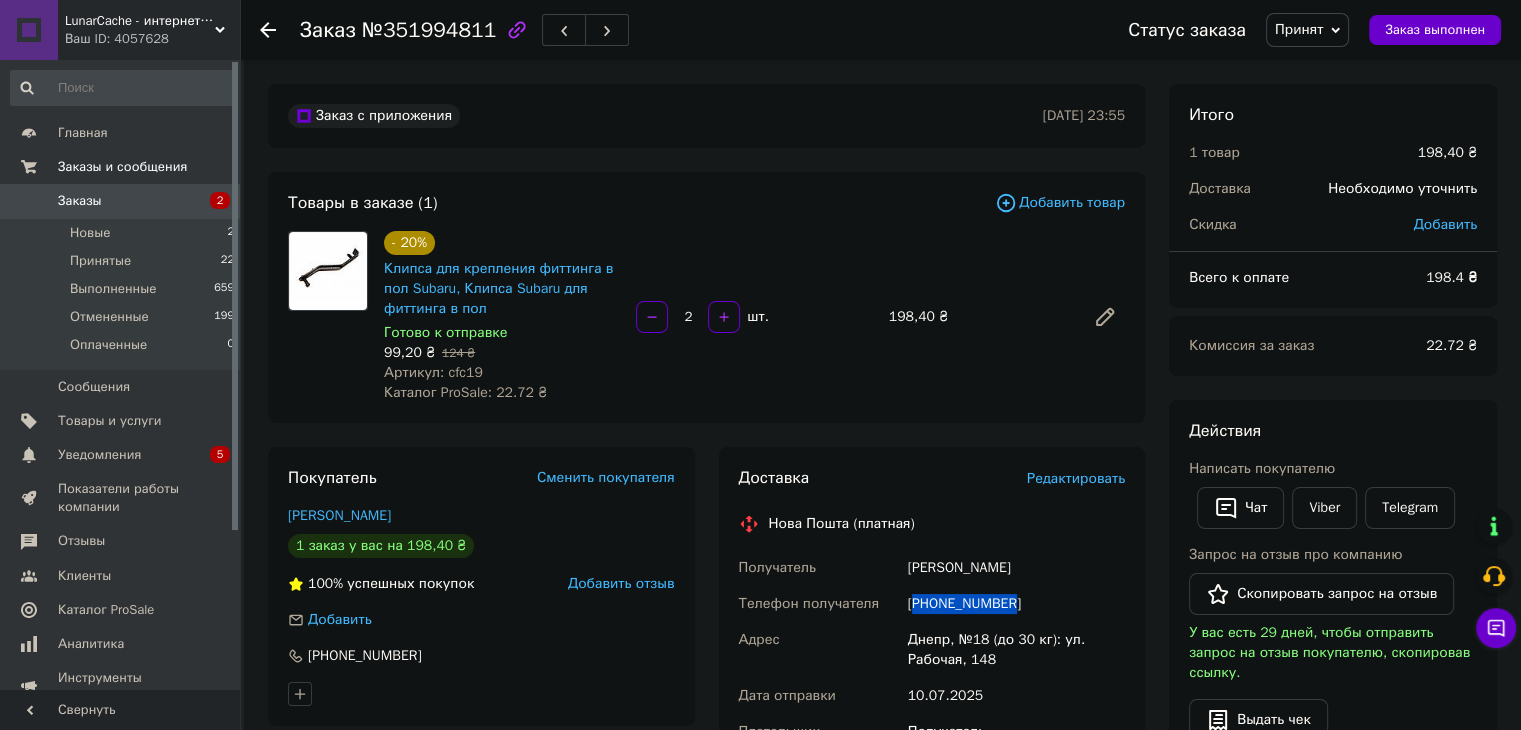 click on "[PHONE_NUMBER]" at bounding box center (1016, 604) 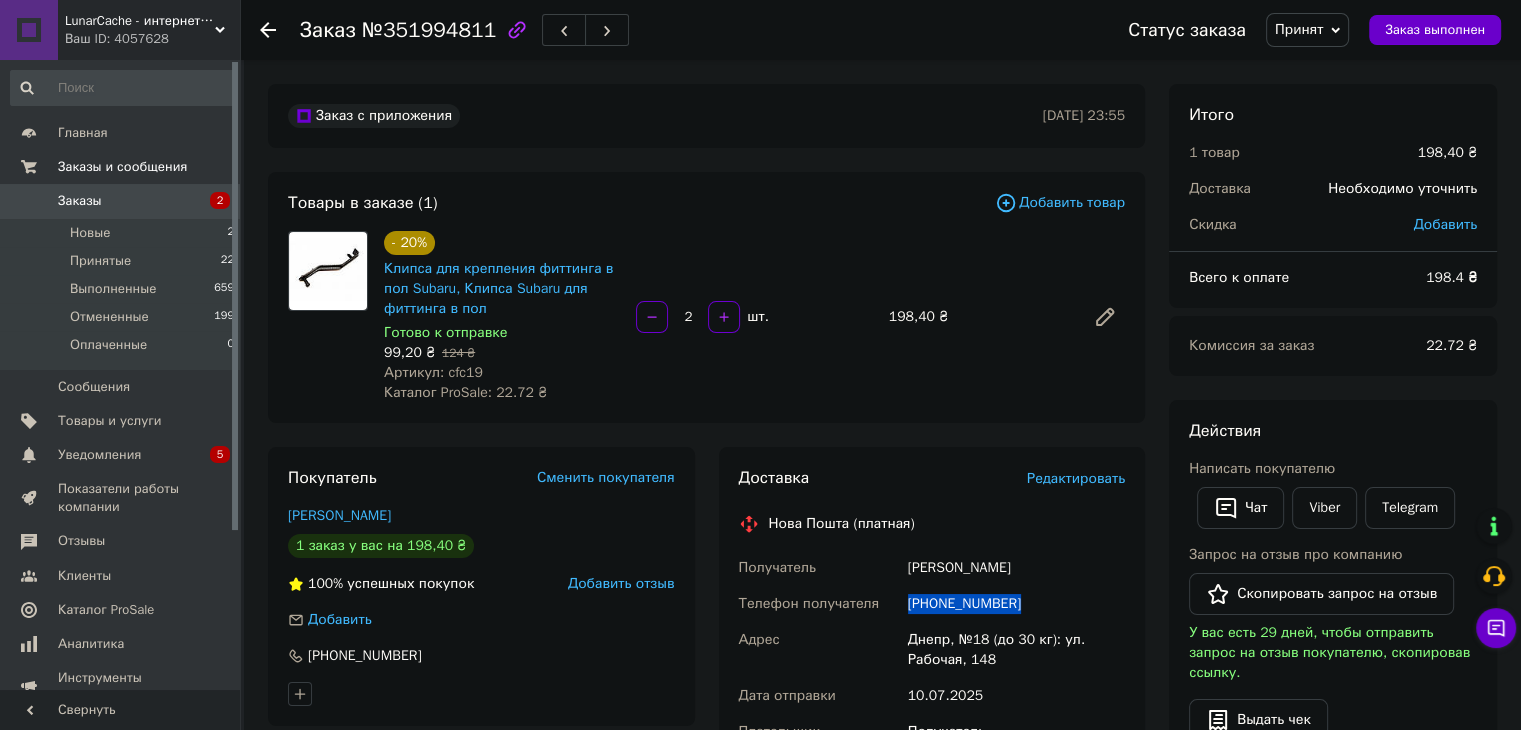 click on "[PHONE_NUMBER]" at bounding box center (1016, 604) 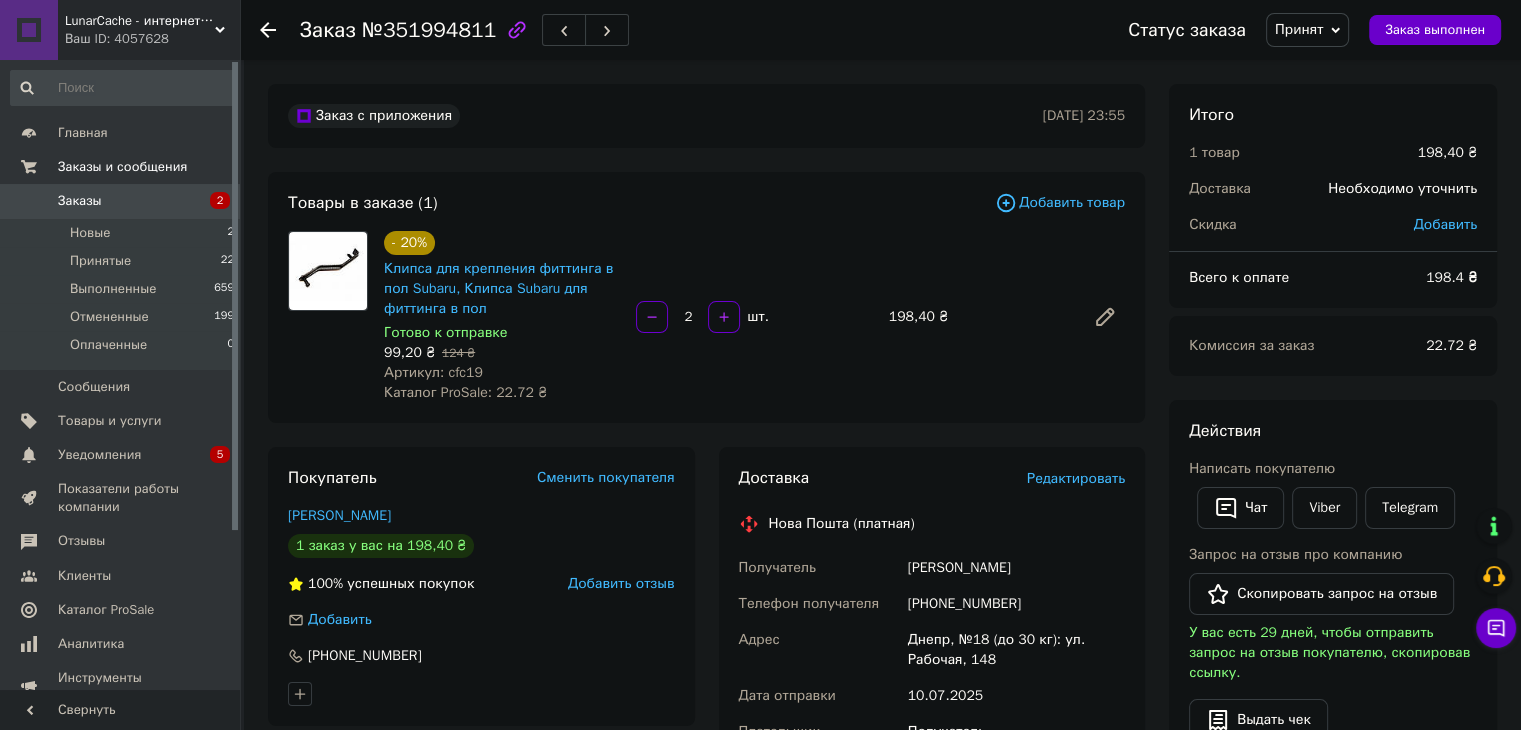 click on "Днепр, №18 (до 30 кг): ул. Рабочая, 148" at bounding box center [1016, 650] 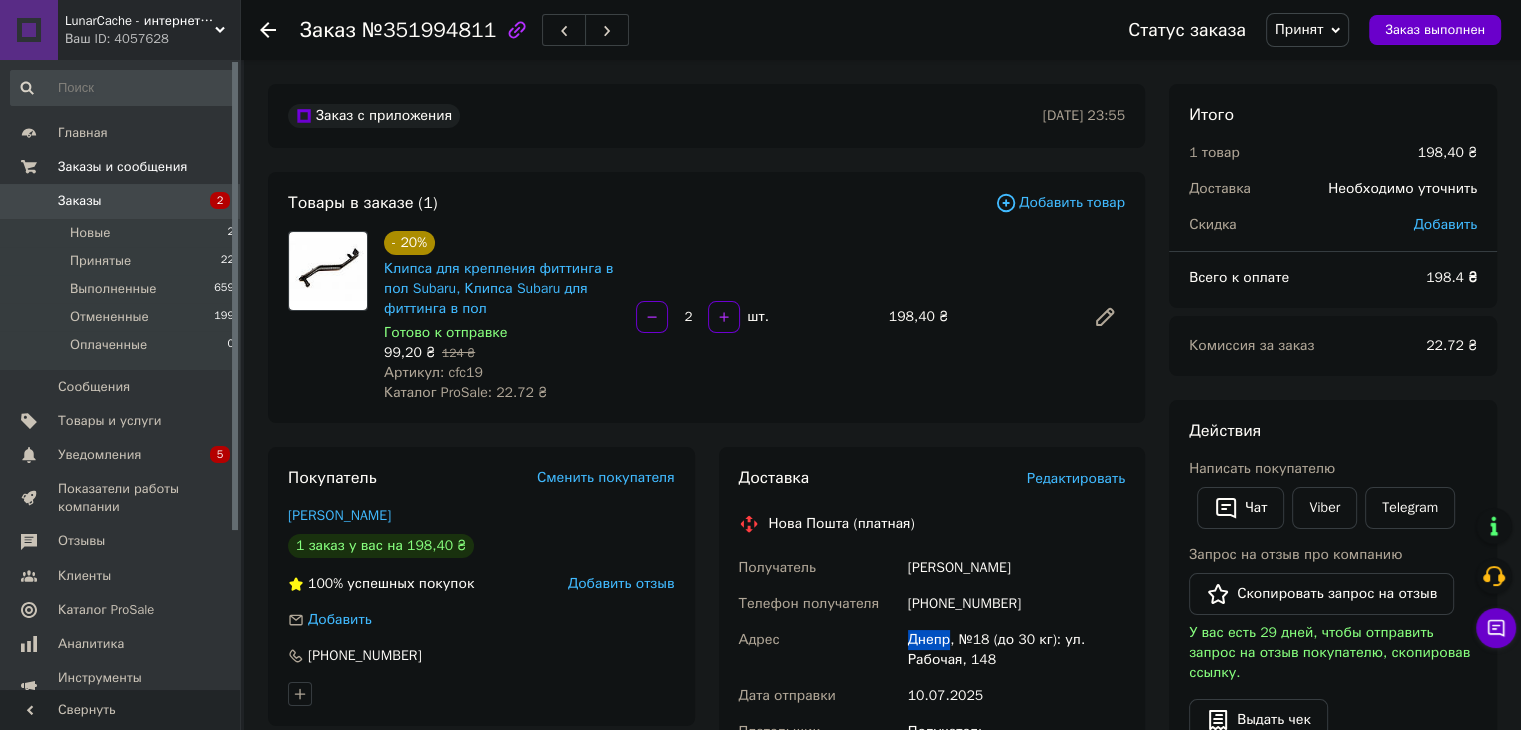 click on "Днепр, №18 (до 30 кг): ул. Рабочая, 148" at bounding box center (1016, 650) 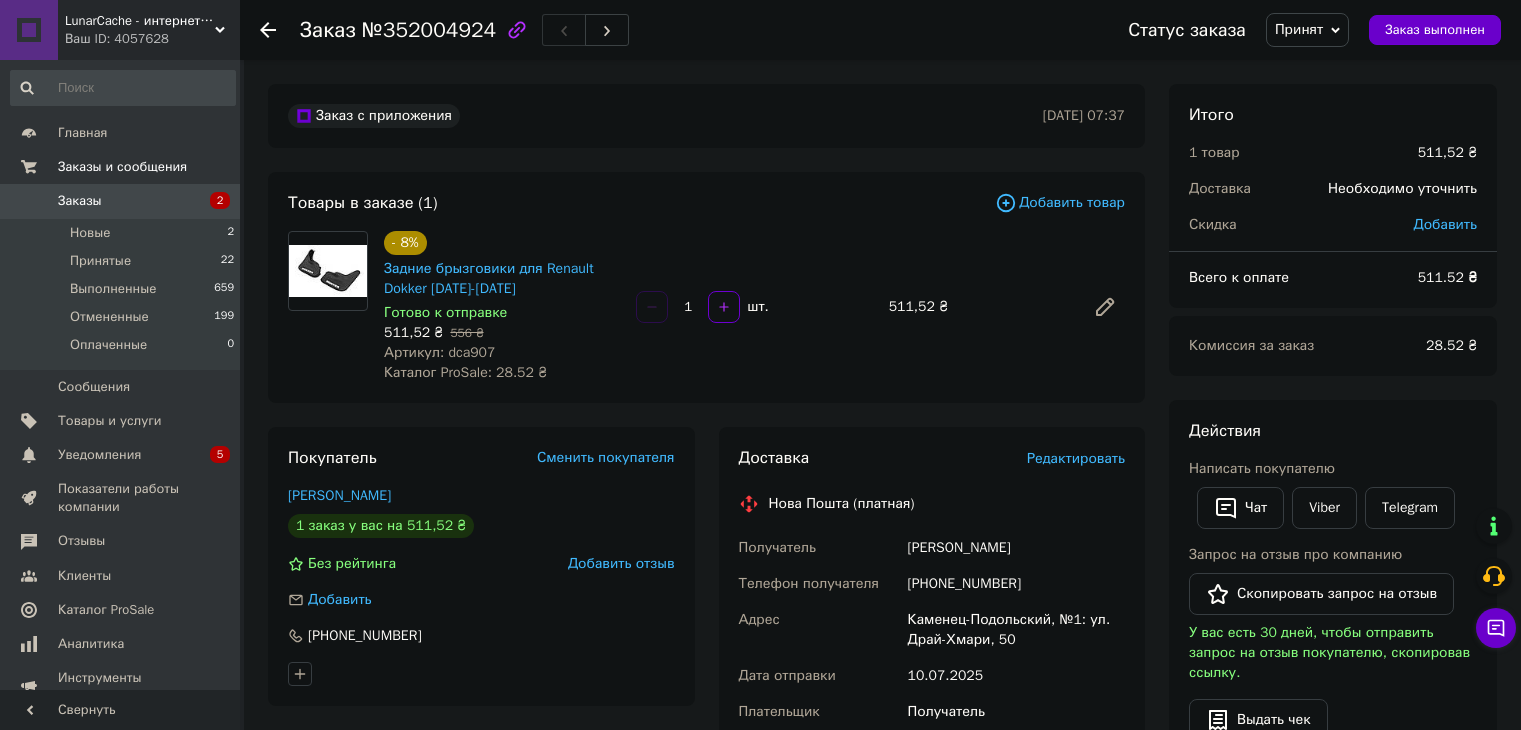 scroll, scrollTop: 0, scrollLeft: 0, axis: both 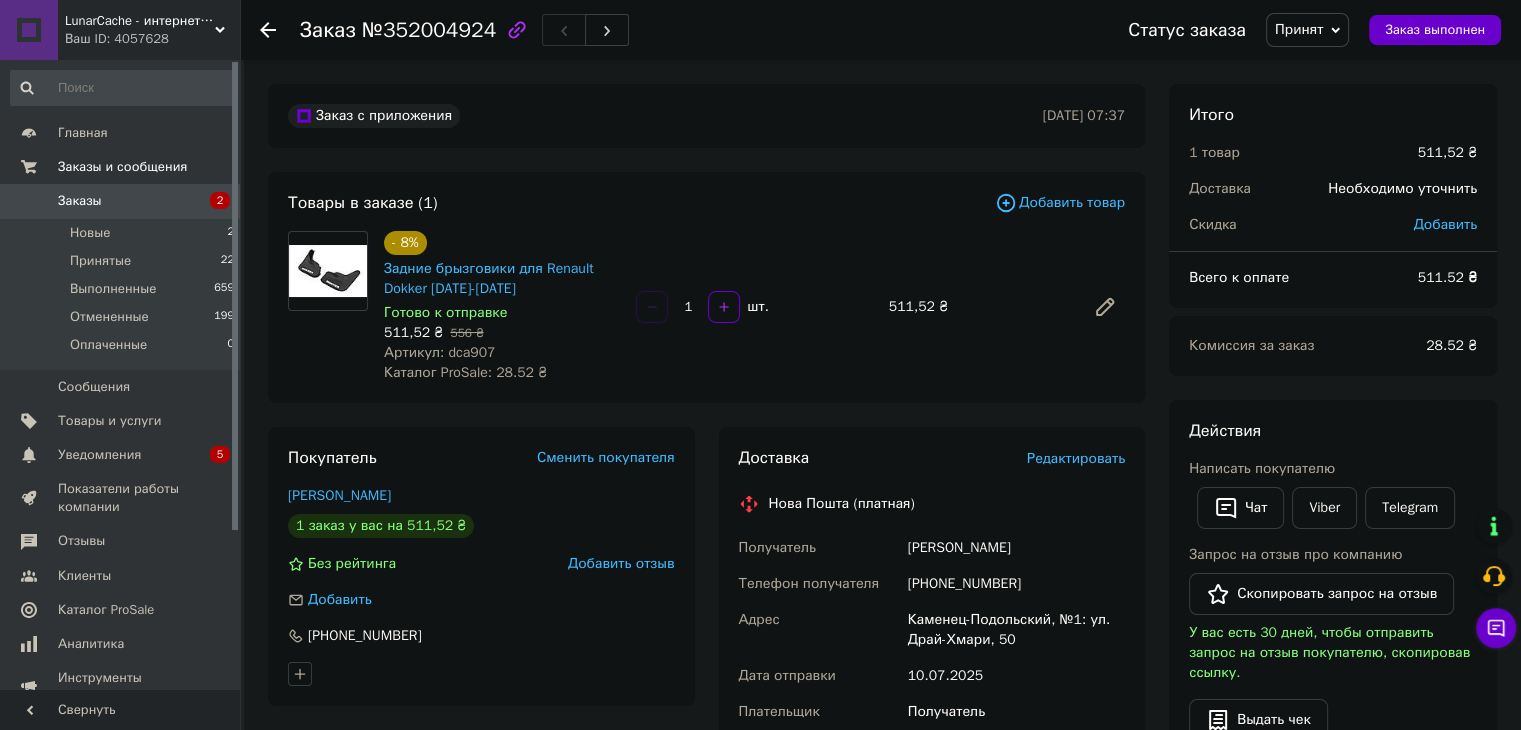 click on "Артикул: dca907" at bounding box center (439, 352) 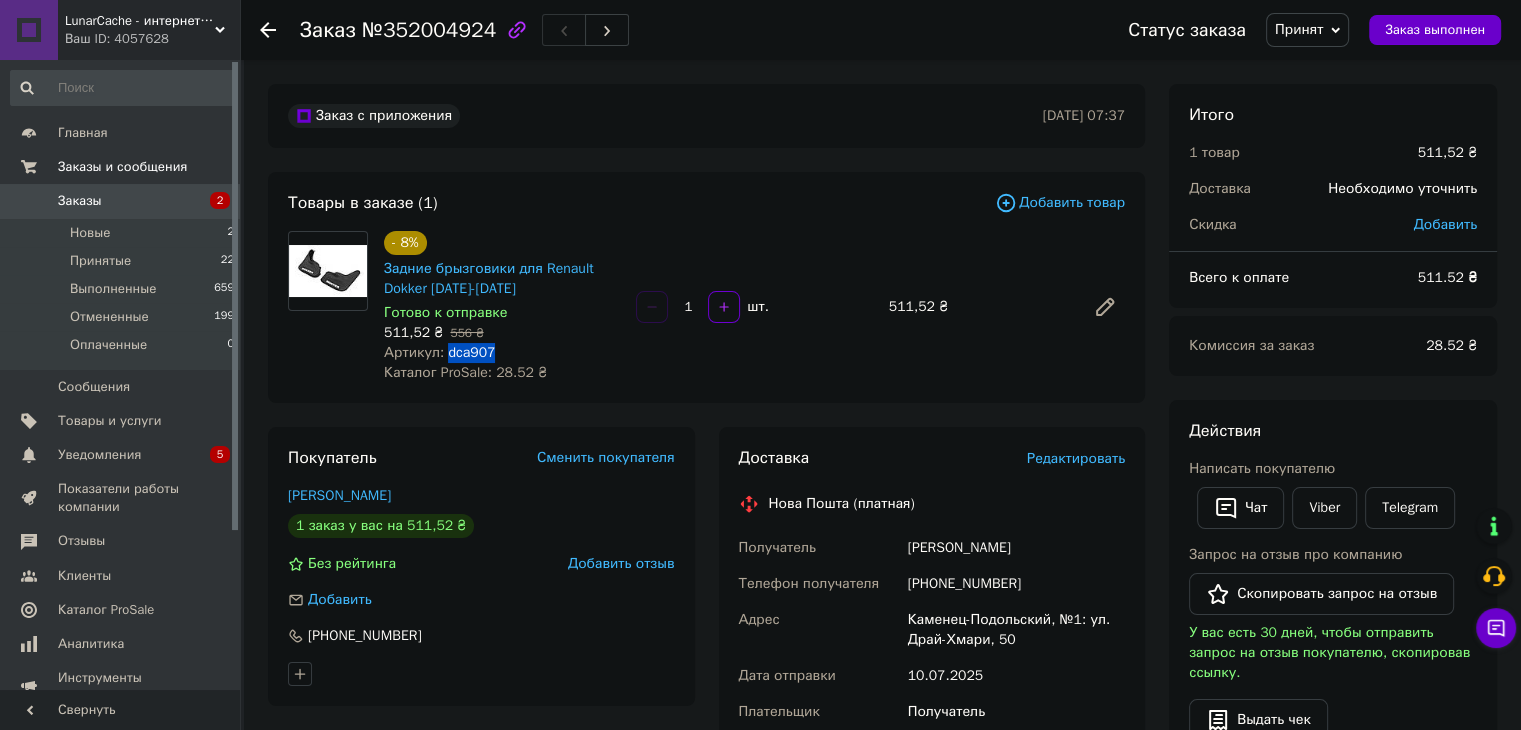 click on "Артикул: dca907" at bounding box center (439, 352) 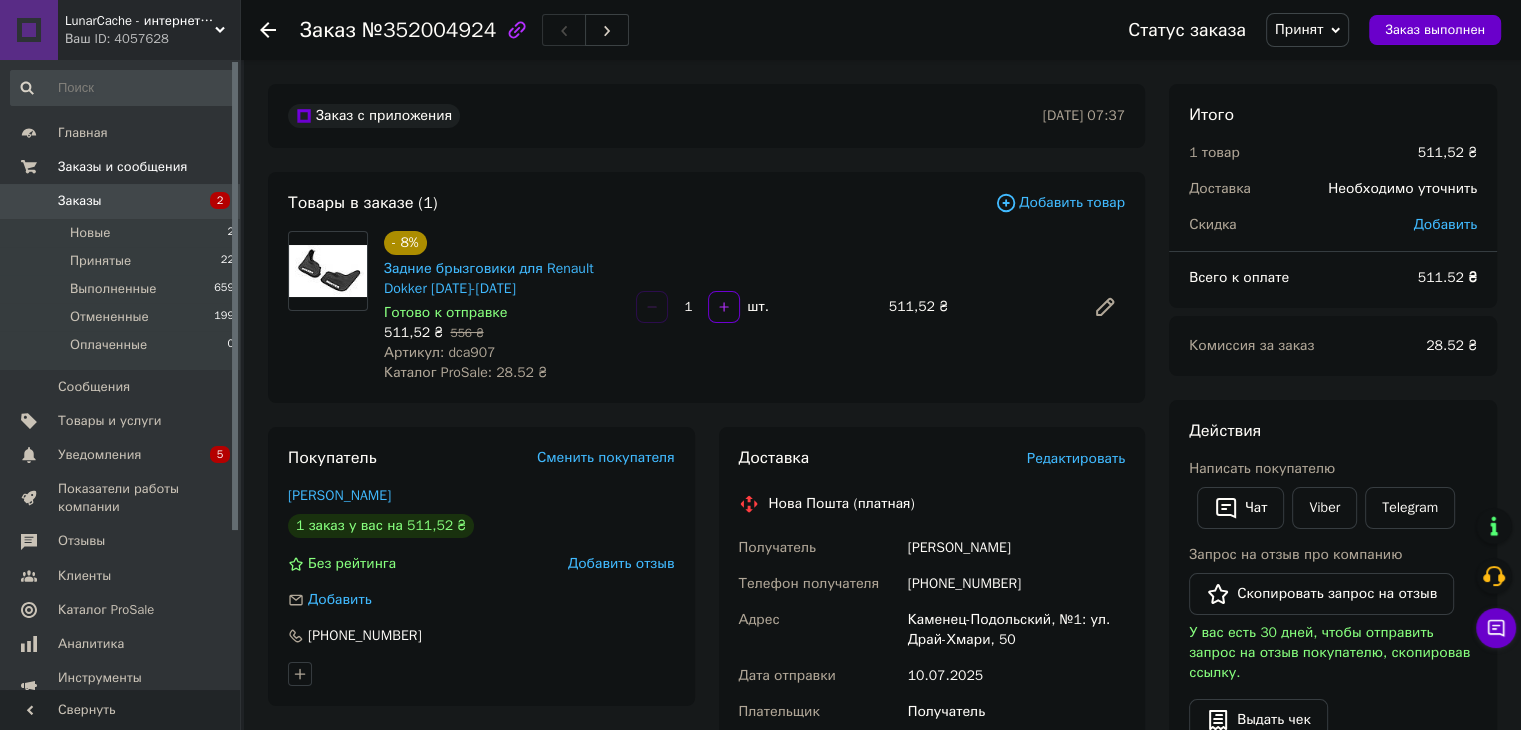 click on "Получатель Савчук Олександр Телефон получателя +380986119050 Адрес Каменец-Подольский, №1: ул. Драй-Хмари, 50 Дата отправки 10.07.2025 Плательщик Получатель Оценочная стоимость 511.52 ₴ Сумма наложенного платежа 511.52 ₴ Комиссия за наложенный платёж 30.23 ₴ Плательщик комиссии наложенного платежа Получатель" at bounding box center [932, 732] 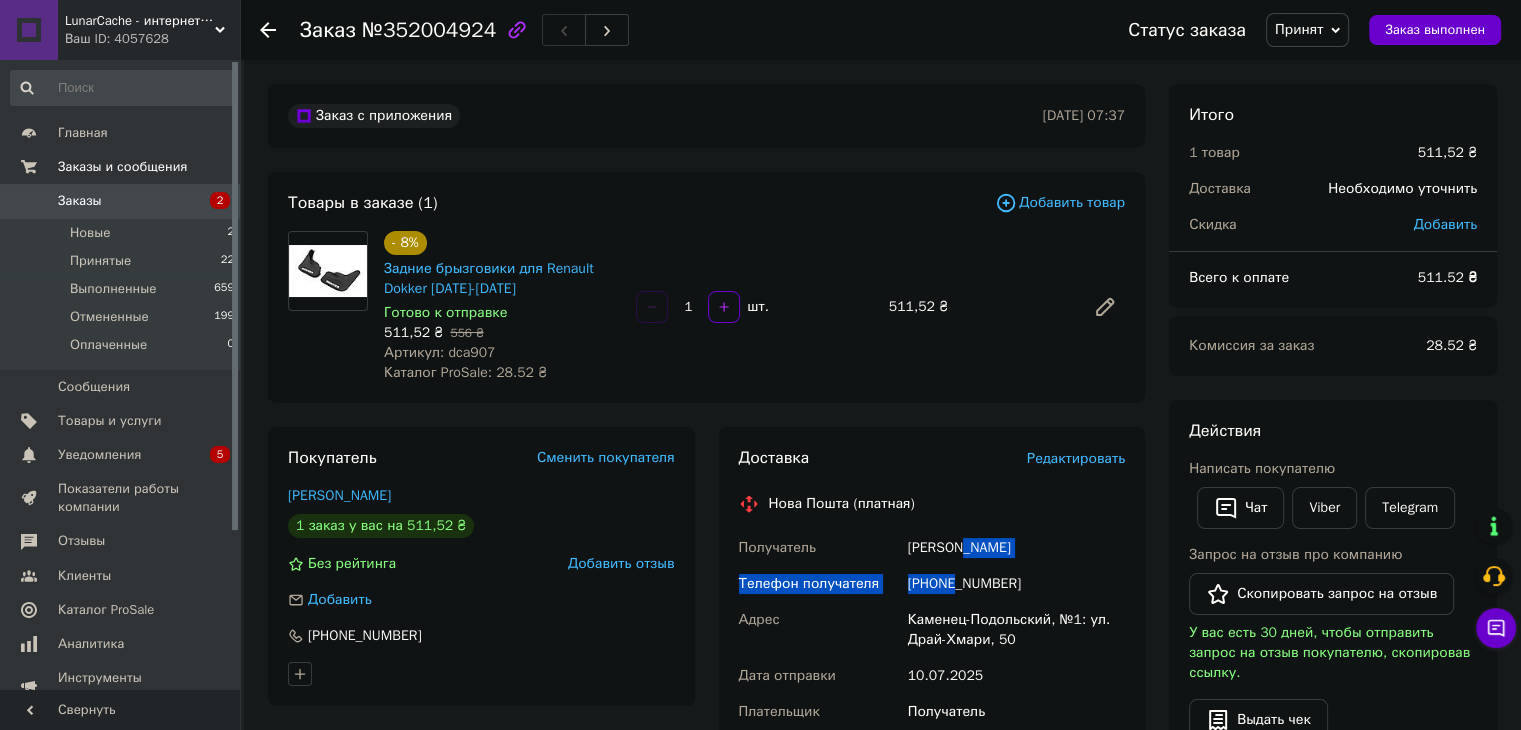 click on "Савчук Олександр" at bounding box center (1016, 548) 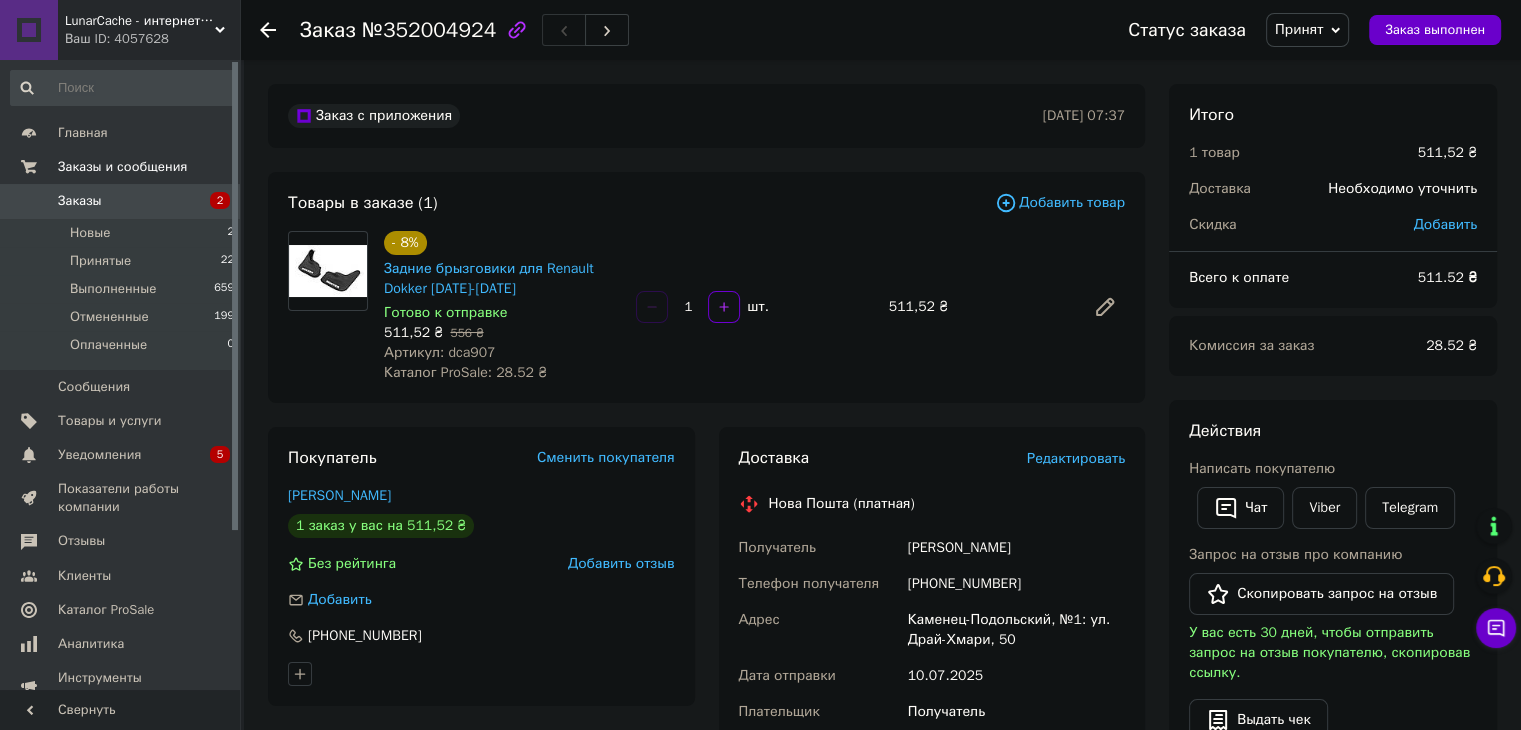 click on "Савчук Олександр" at bounding box center (1016, 548) 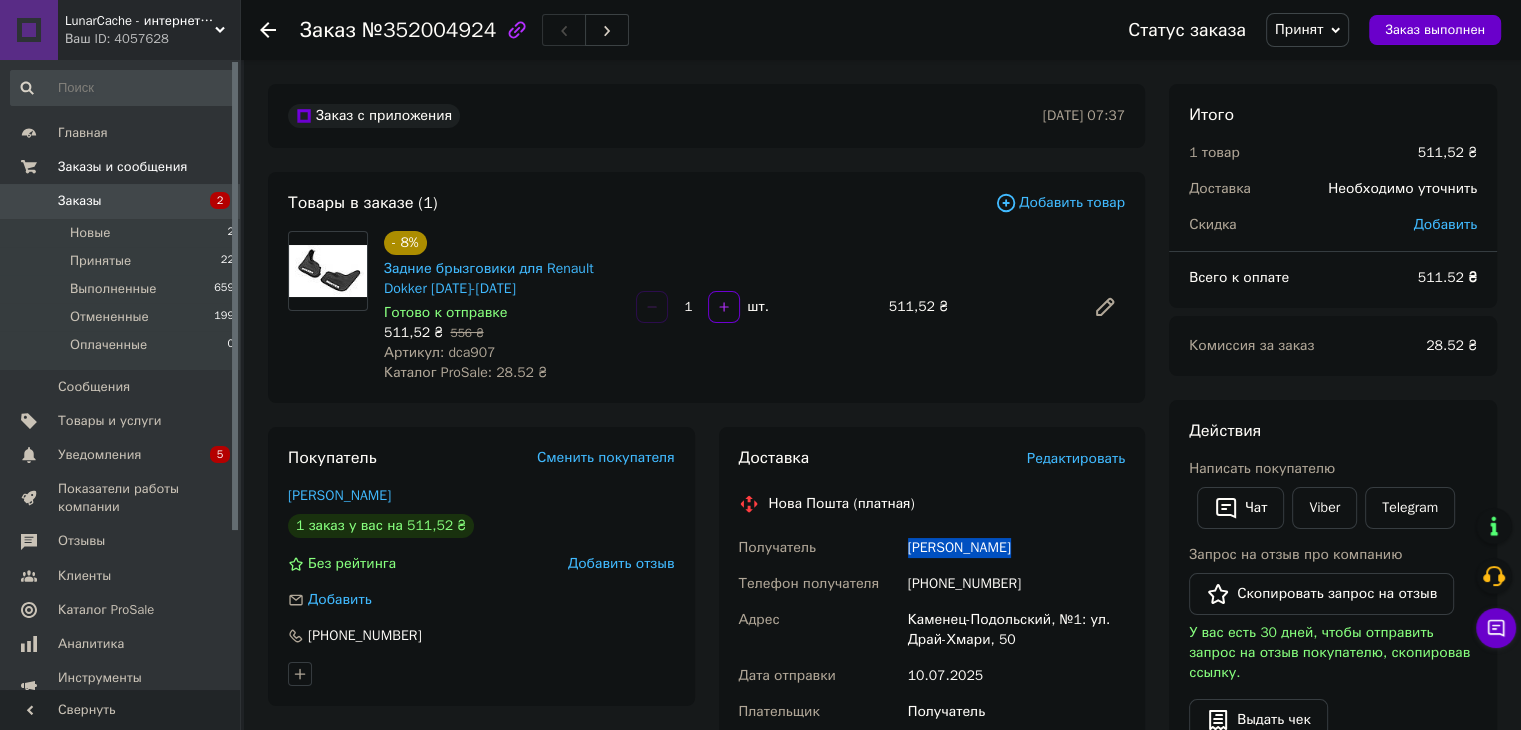 click on "Савчук Олександр" at bounding box center [1016, 548] 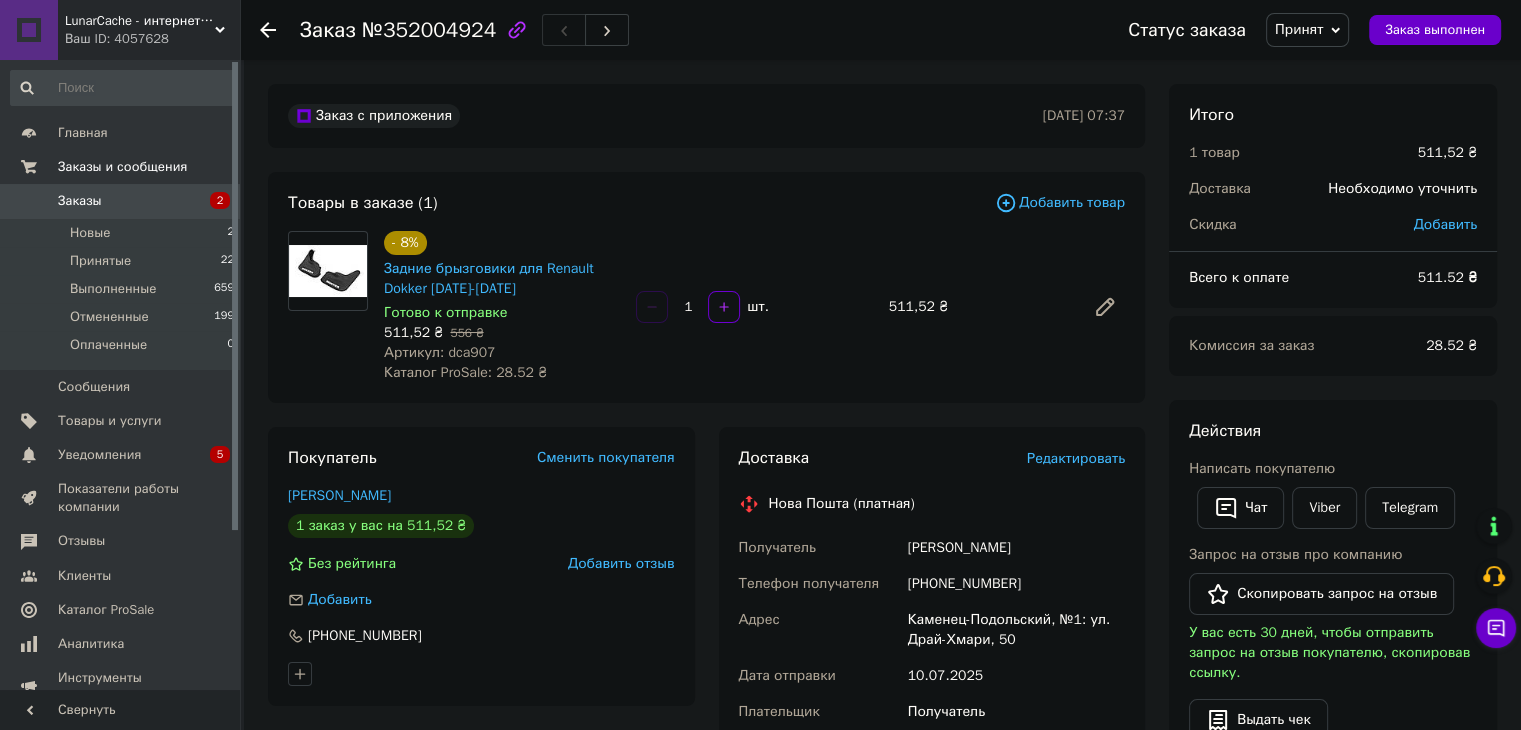 click on "+380986119050" at bounding box center [1016, 584] 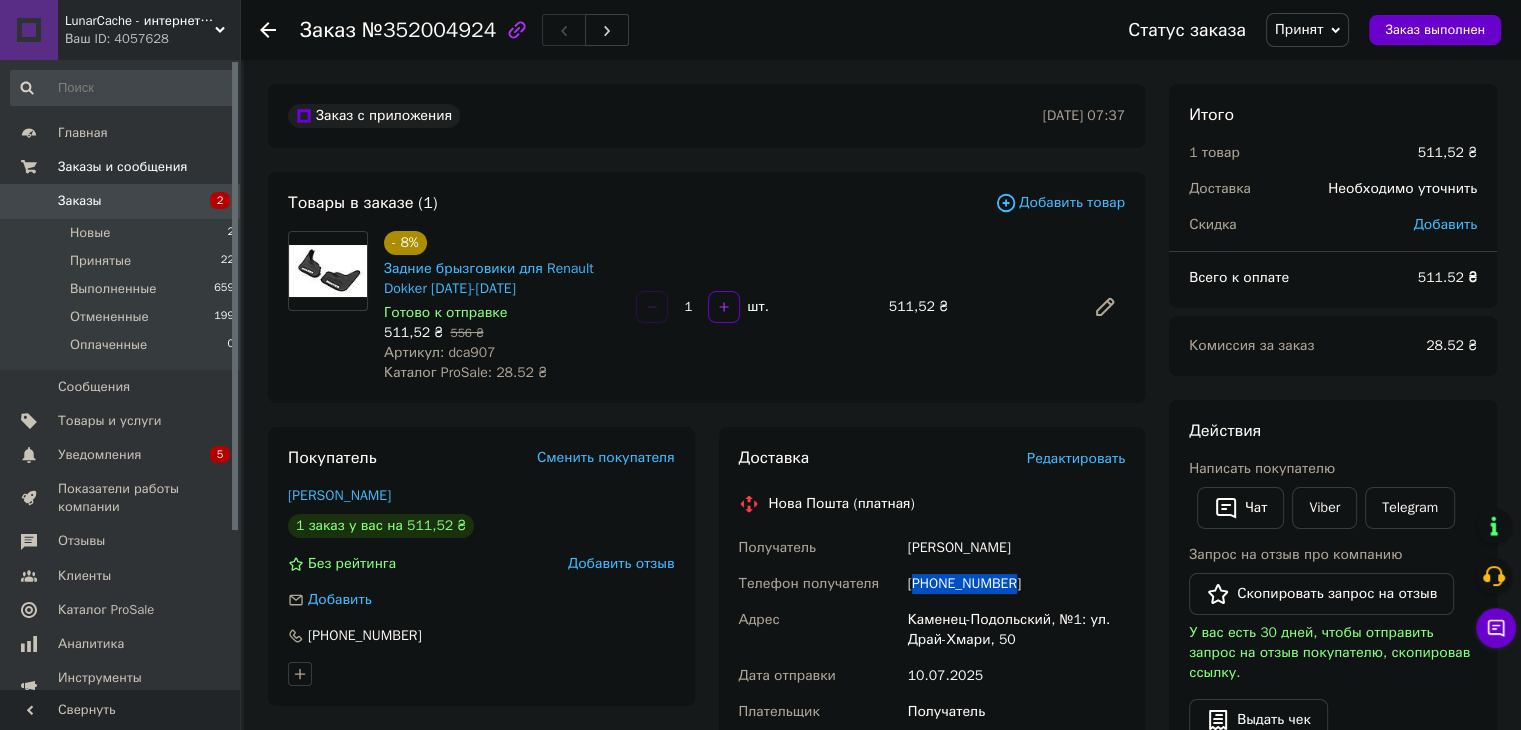 click on "+380986119050" at bounding box center [1016, 584] 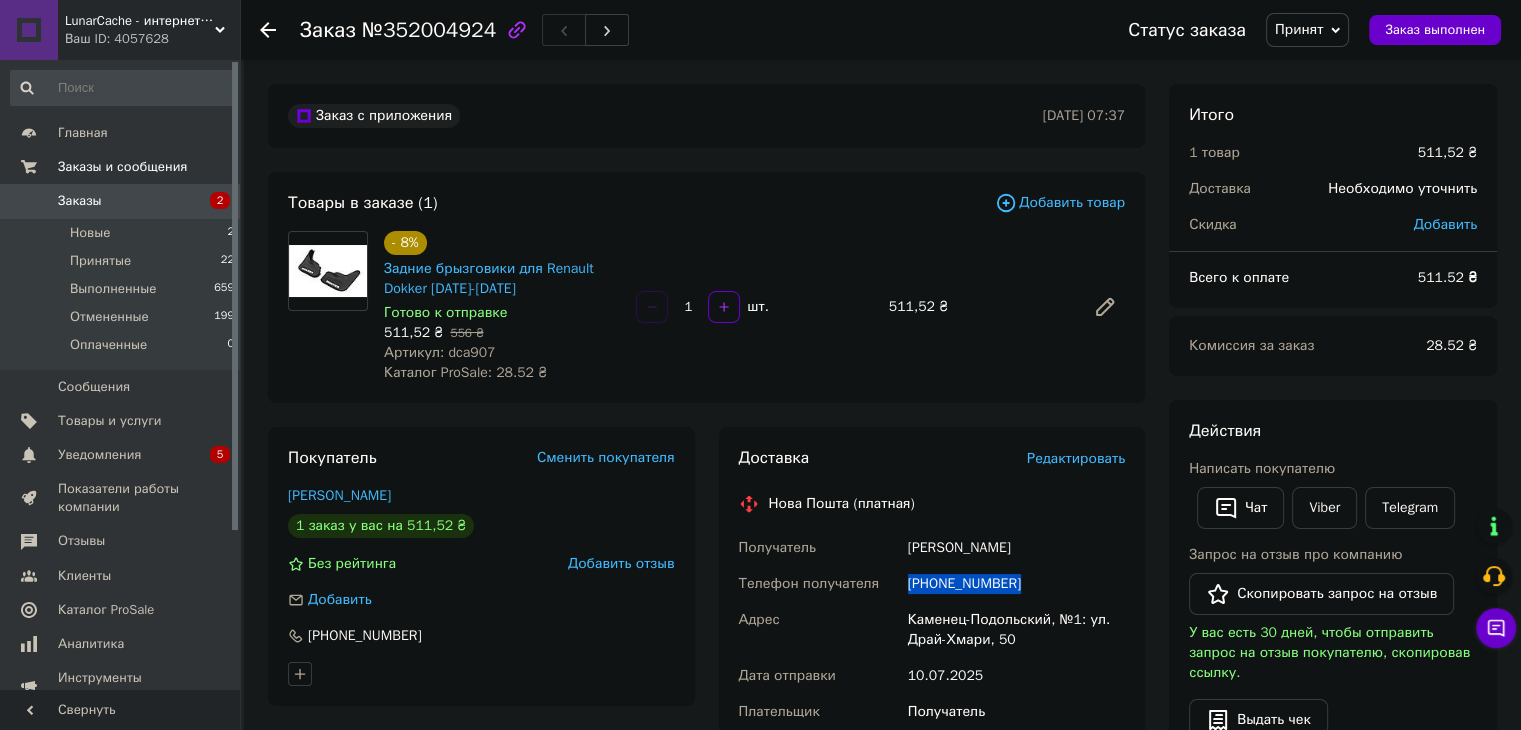 click on "+380986119050" at bounding box center [1016, 584] 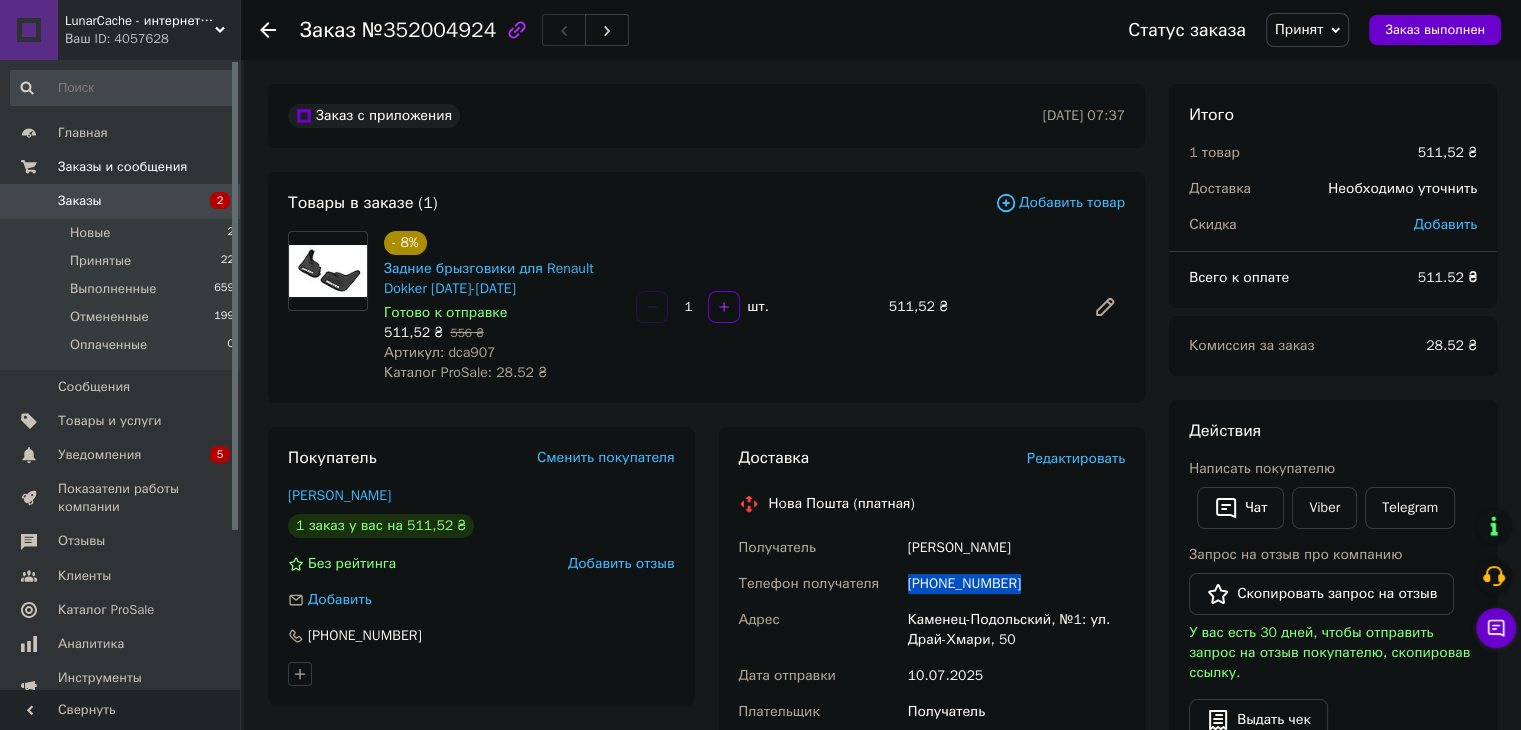 copy on "+380986119050" 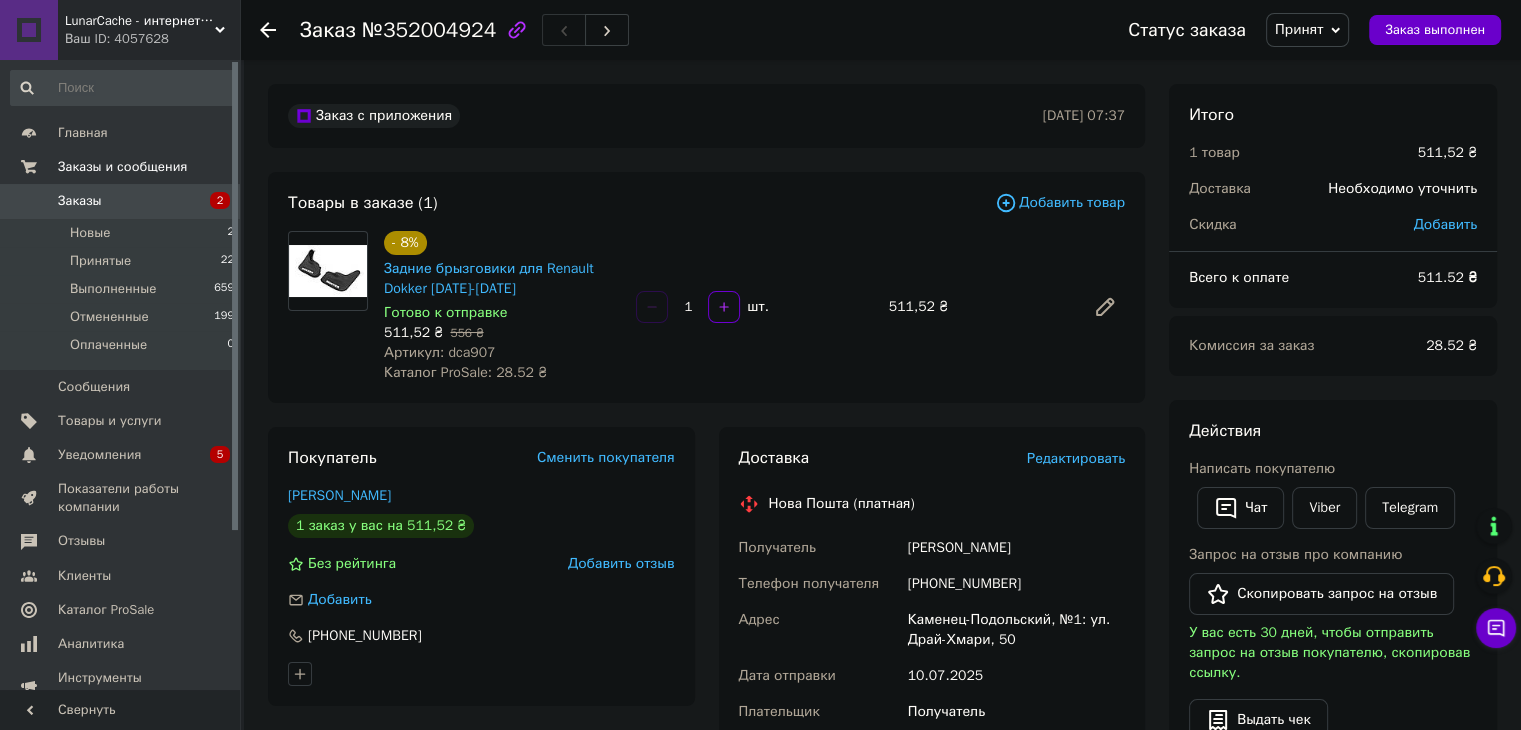 click on "Каменец-Подольский, №1: ул. Драй-Хмари, 50" at bounding box center (1016, 630) 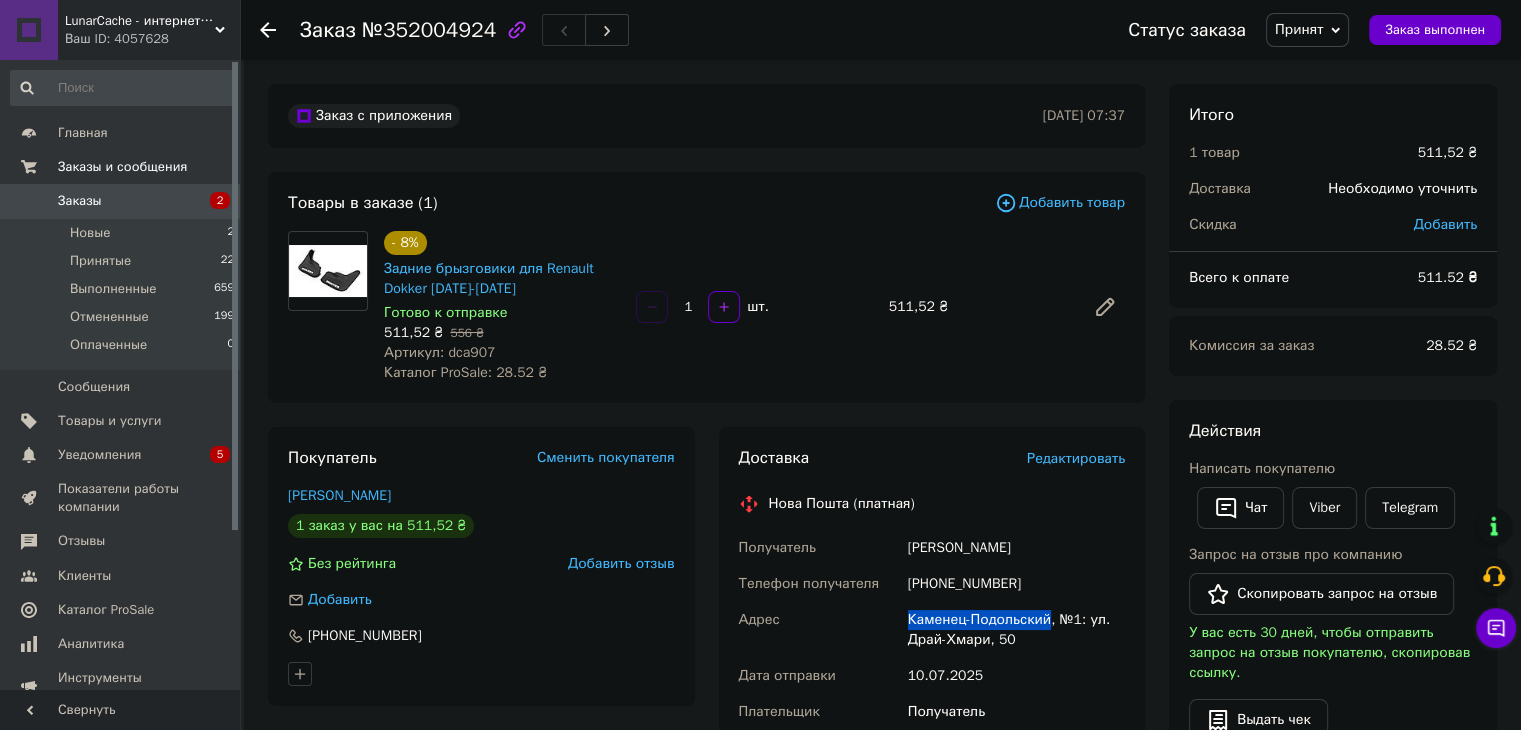 drag, startPoint x: 913, startPoint y: 617, endPoint x: 1014, endPoint y: 628, distance: 101.597244 